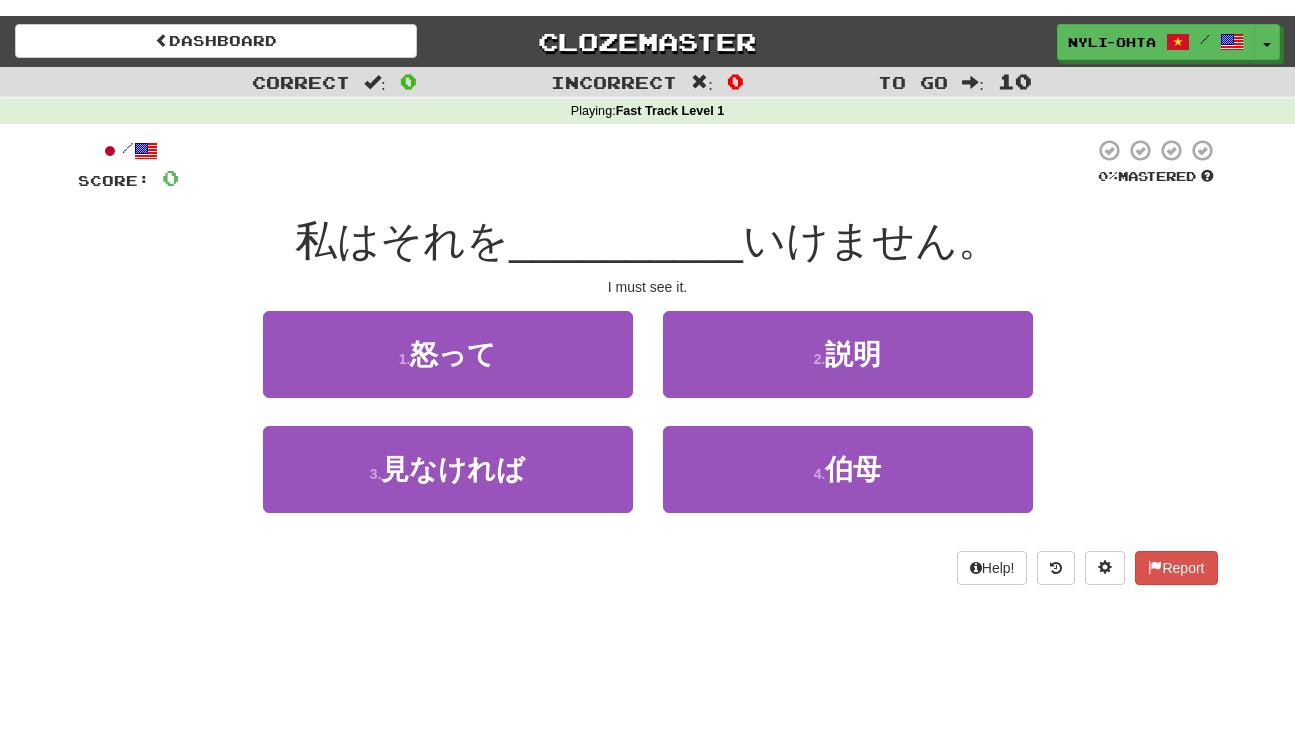 scroll, scrollTop: 0, scrollLeft: 0, axis: both 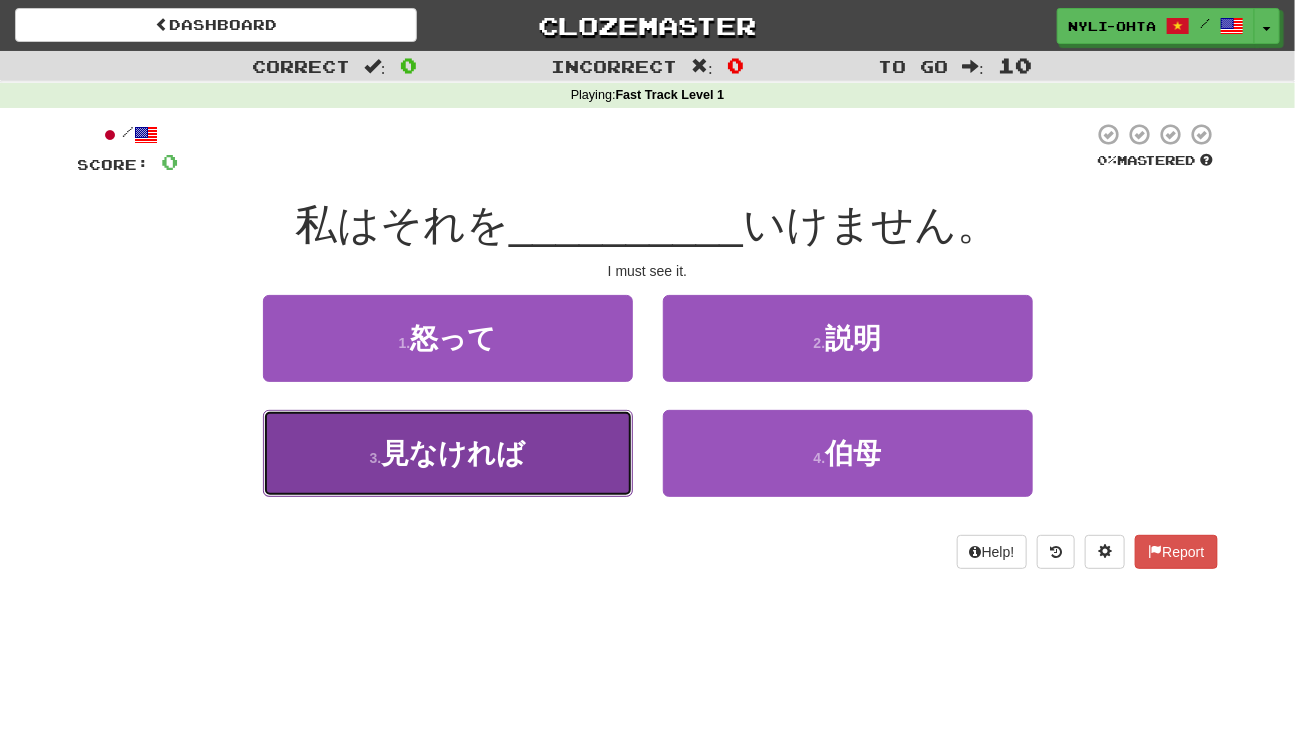 click on "3 .  見なければ" at bounding box center [448, 453] 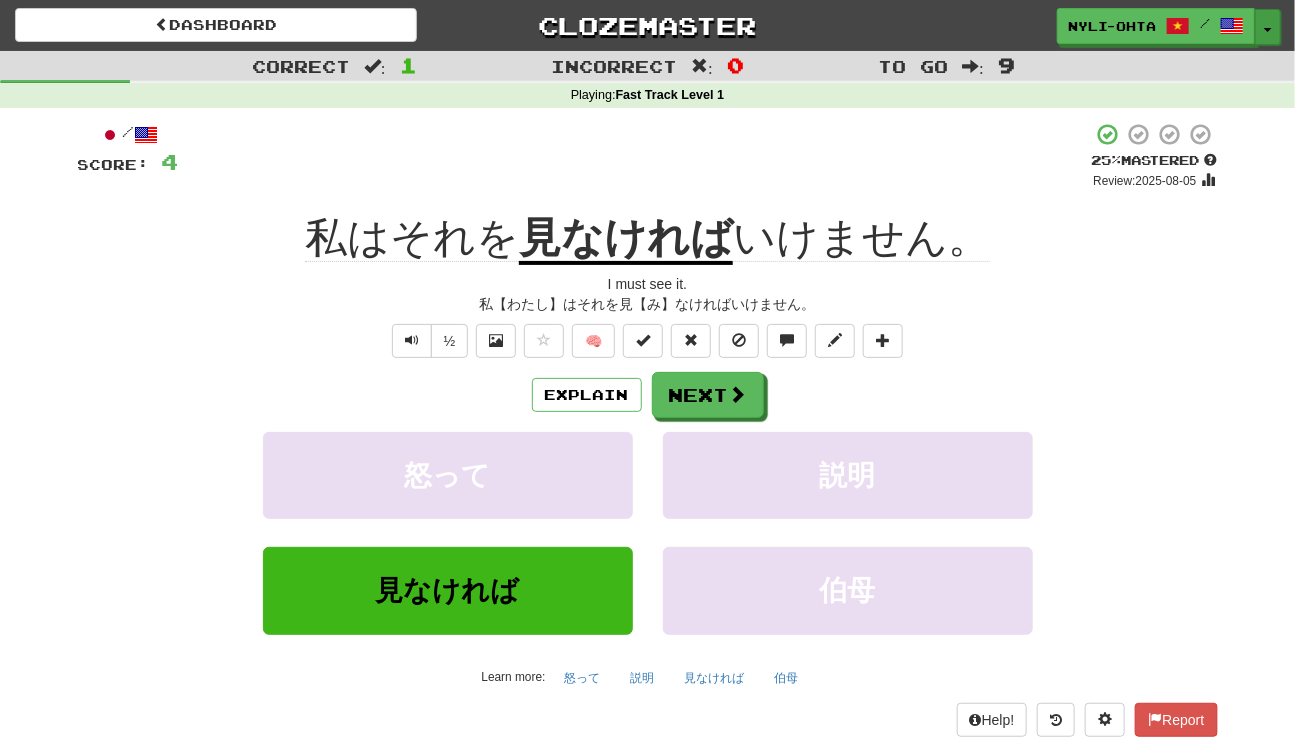 click on "Toggle Dropdown" at bounding box center (1268, 27) 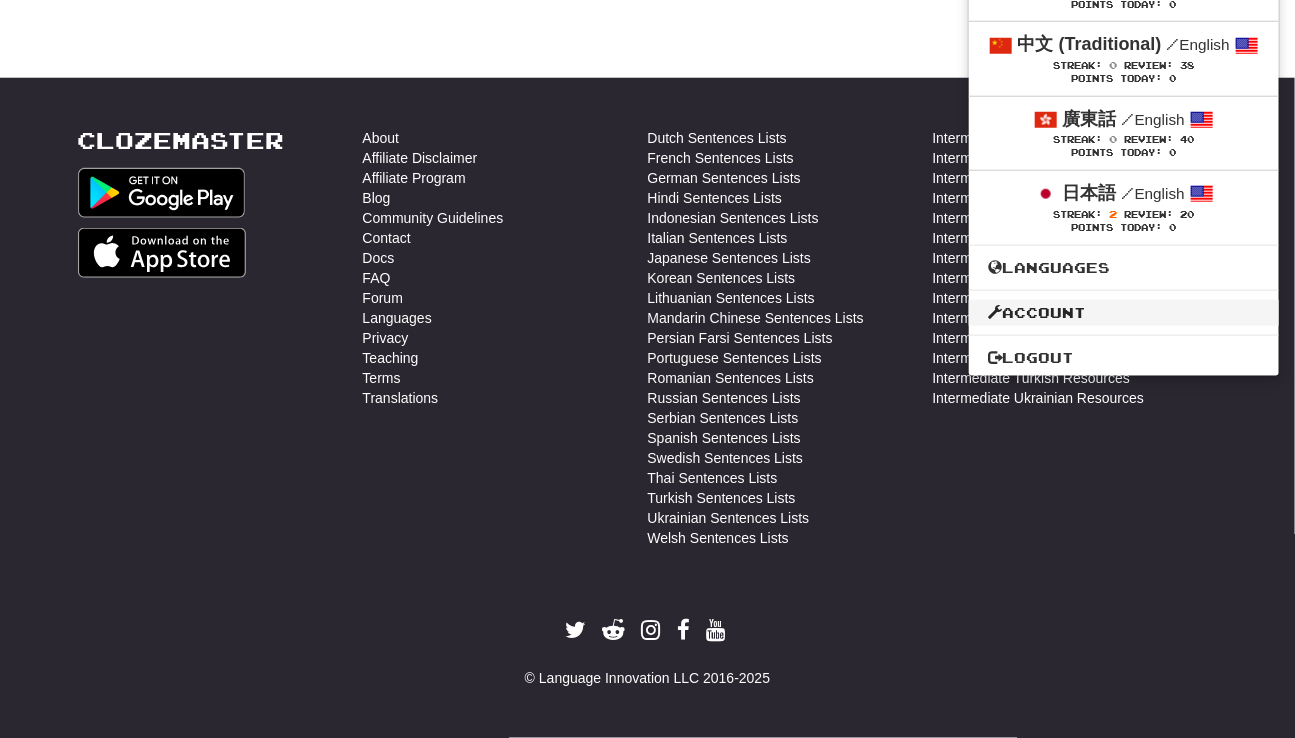 scroll, scrollTop: 490, scrollLeft: 0, axis: vertical 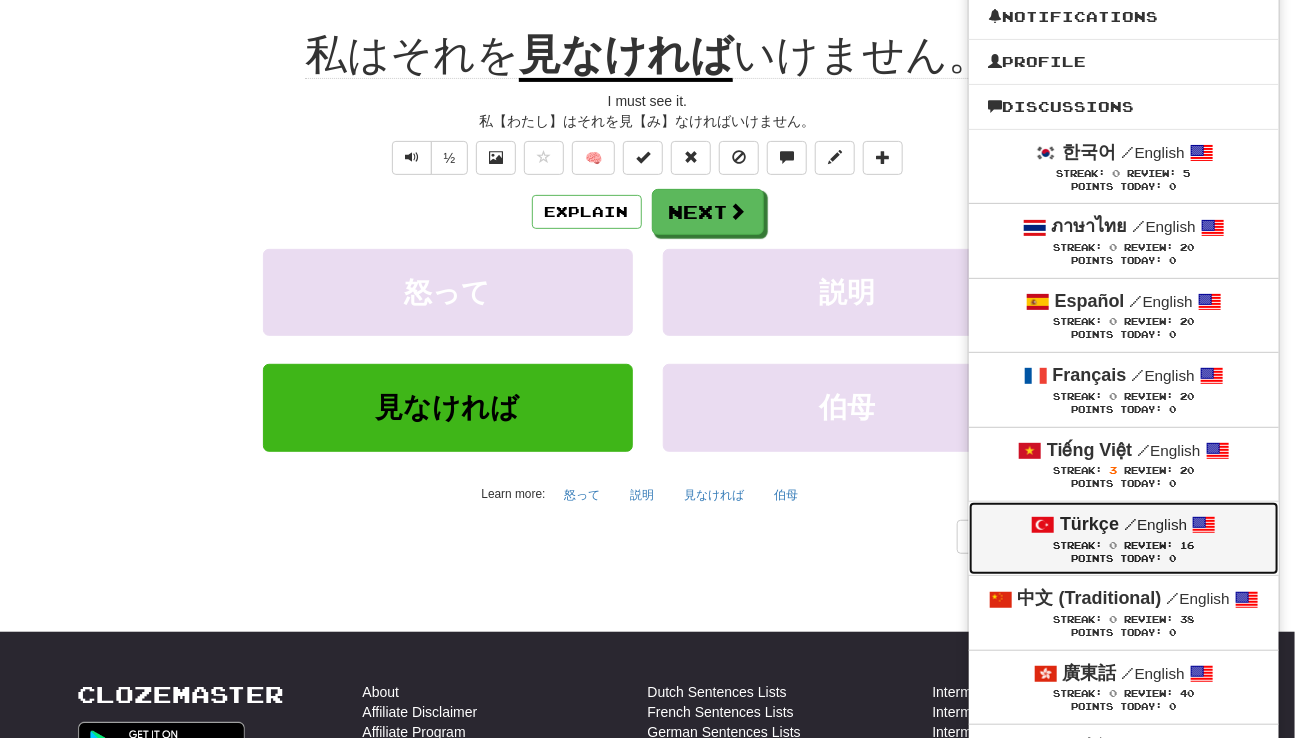 drag, startPoint x: 1061, startPoint y: 446, endPoint x: 1020, endPoint y: 470, distance: 47.507893 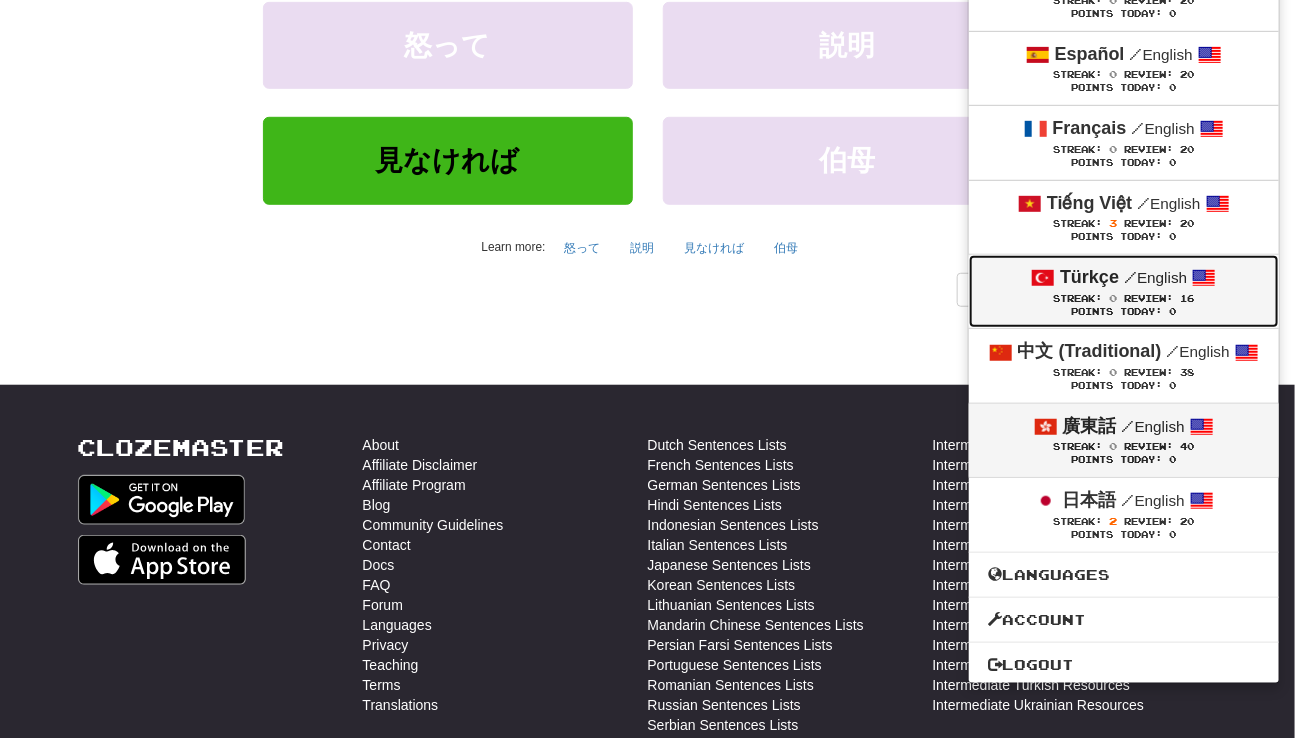 scroll, scrollTop: 420, scrollLeft: 0, axis: vertical 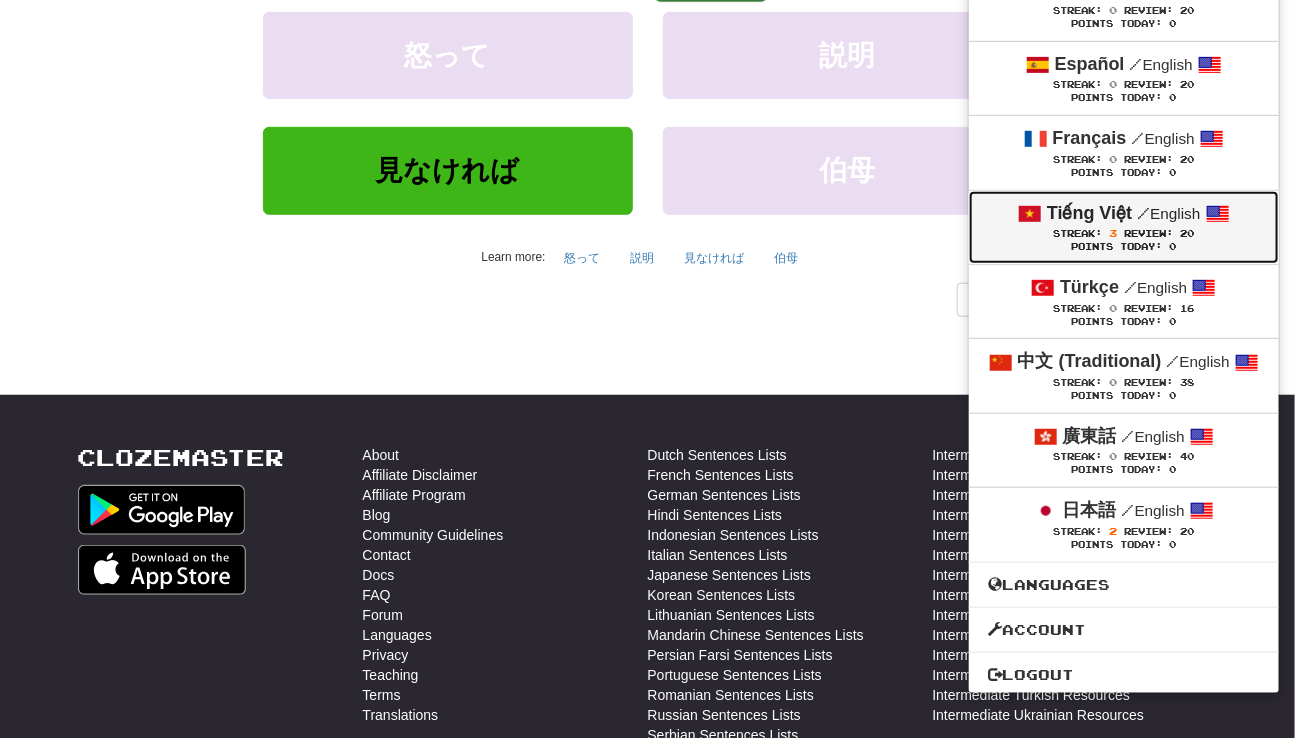 click on "Streak:" at bounding box center [1077, 233] 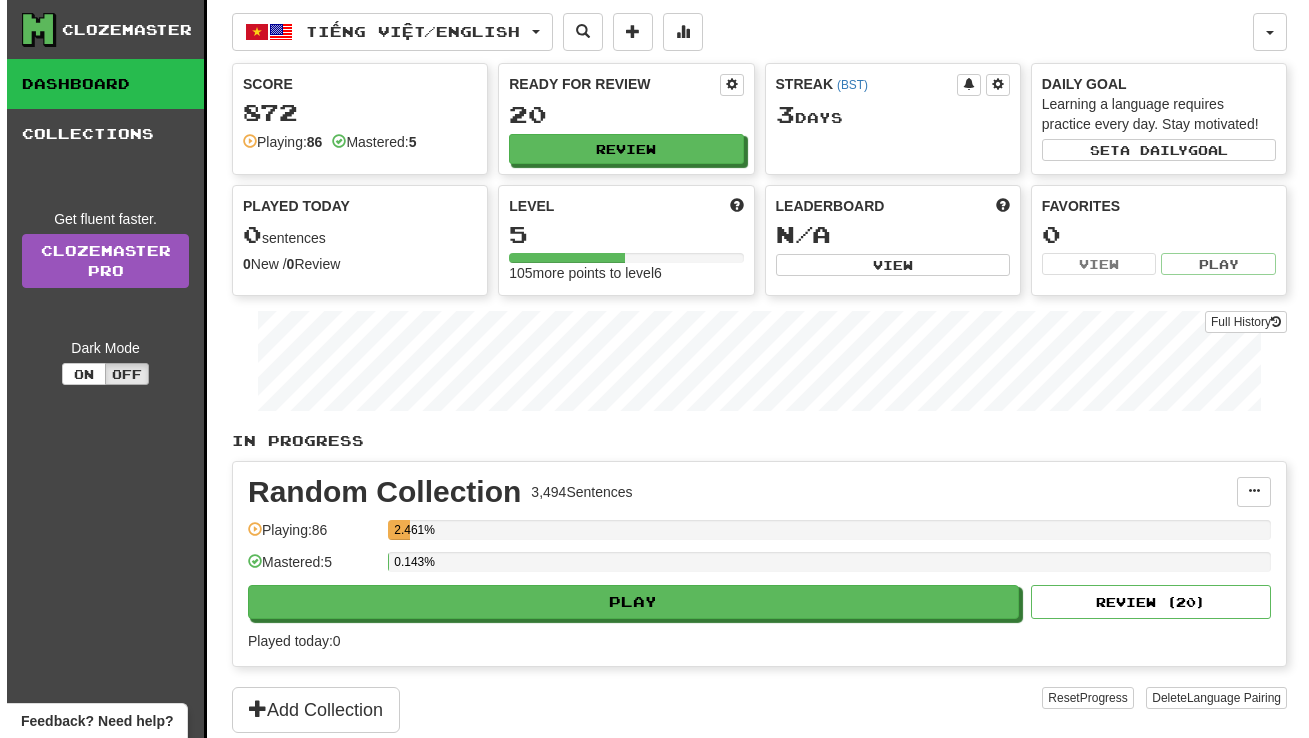 scroll, scrollTop: 0, scrollLeft: 0, axis: both 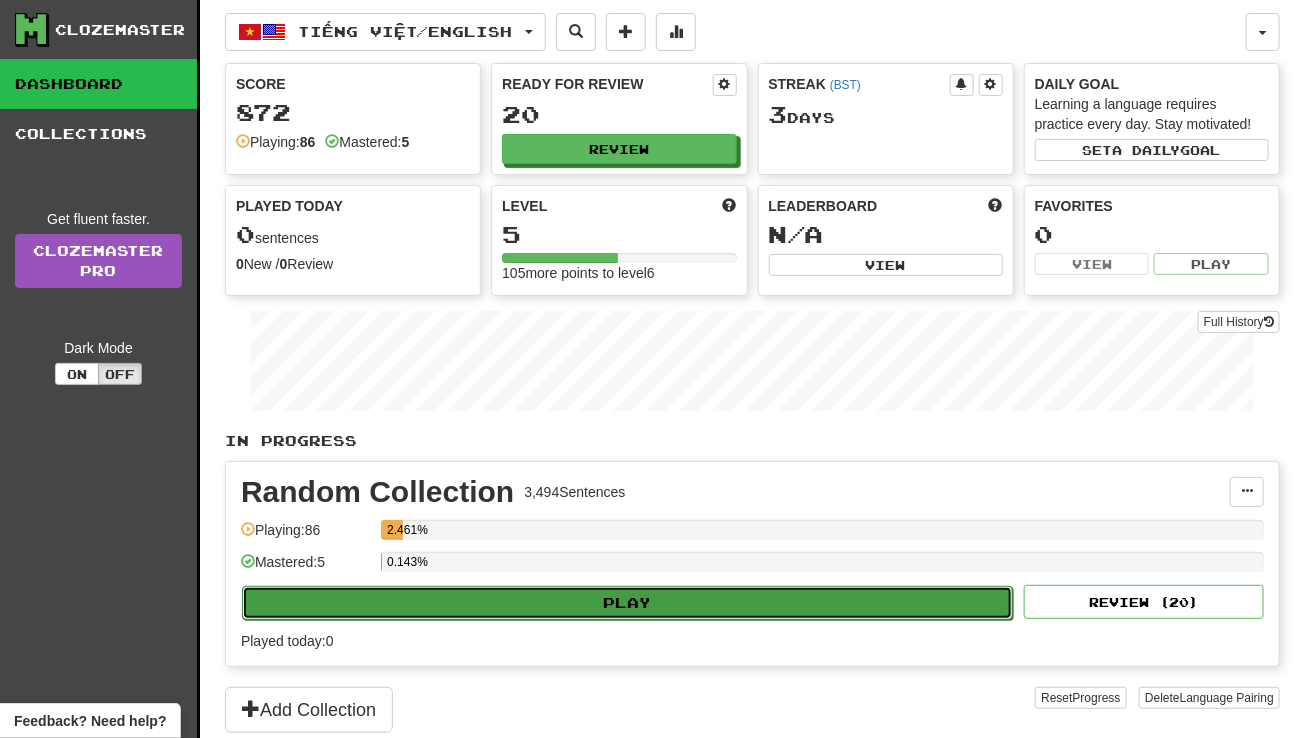 click on "Play" at bounding box center (627, 603) 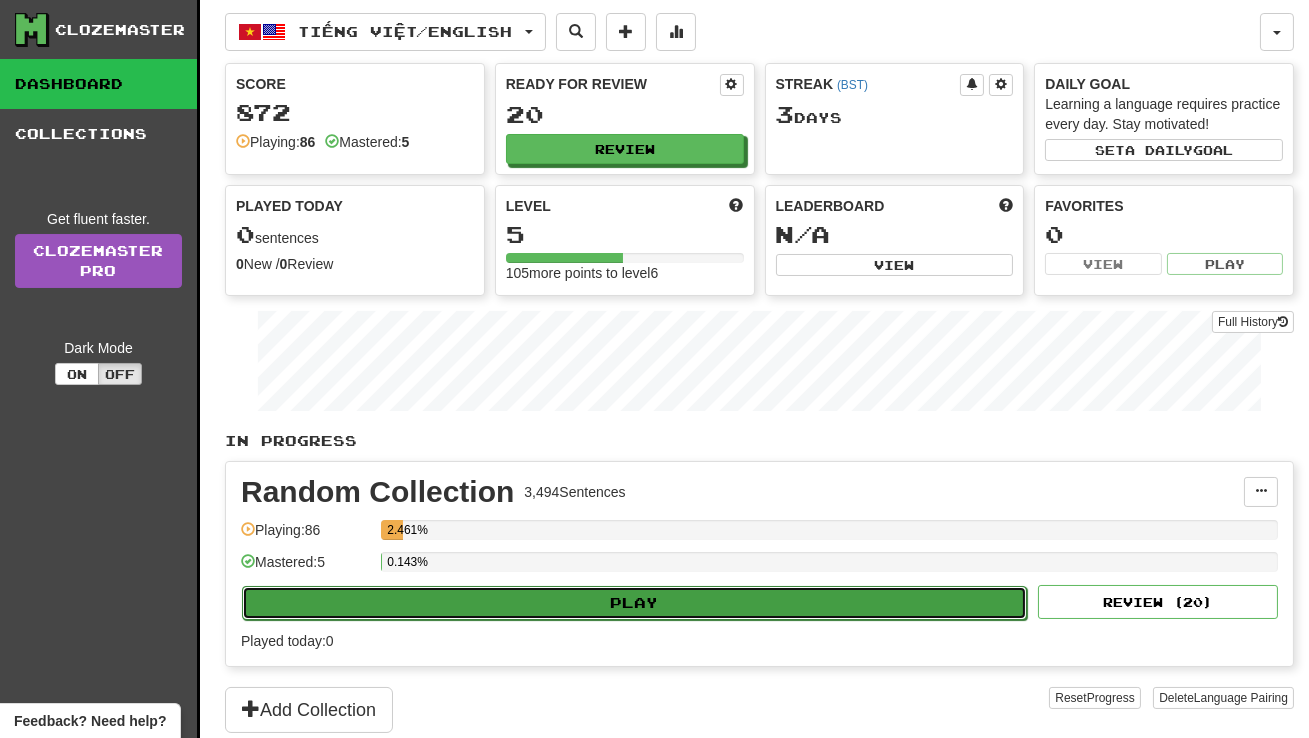 select on "**" 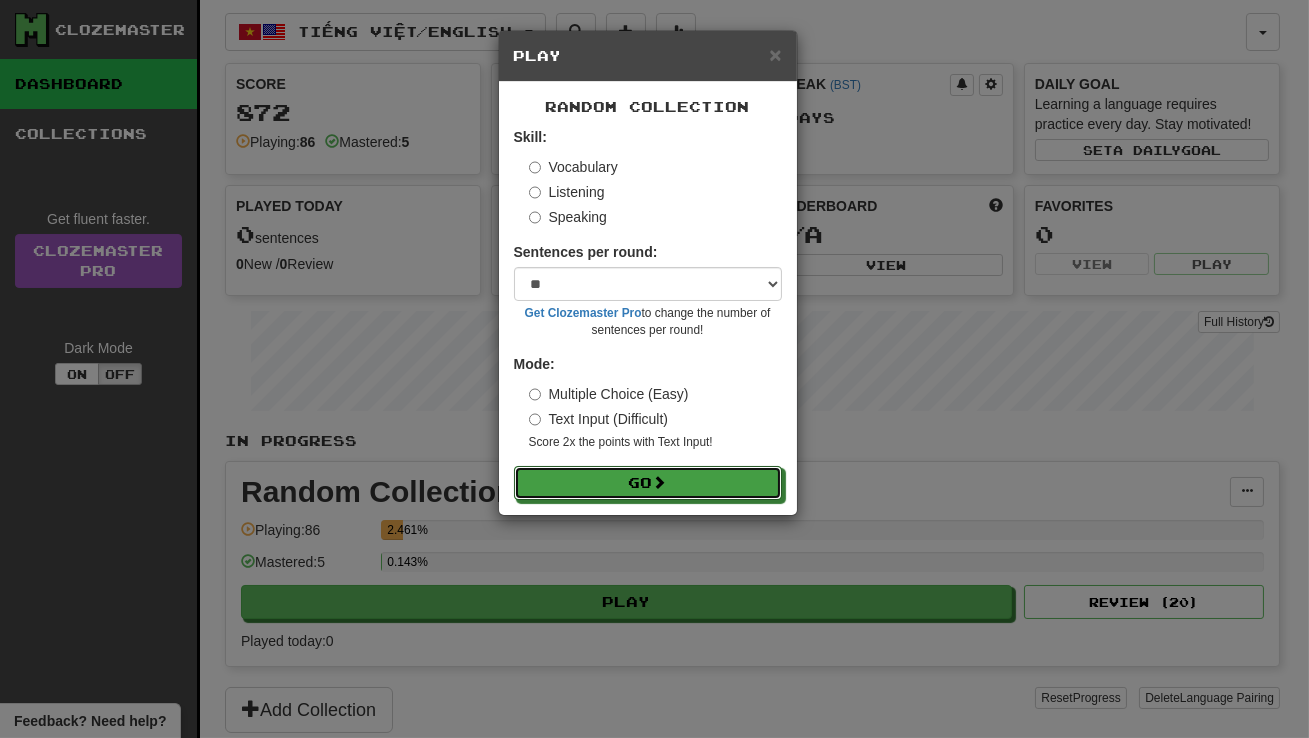click on "Random Collection Skill: Vocabulary Listening Speaking Sentences per round: * ** ** ** ** ** *** ******** Get Clozemaster Pro  to change the number of sentences per round! Mode: Multiple Choice (Easy) Text Input (Difficult) Score 2x the points with Text Input ! Go" at bounding box center [648, 298] 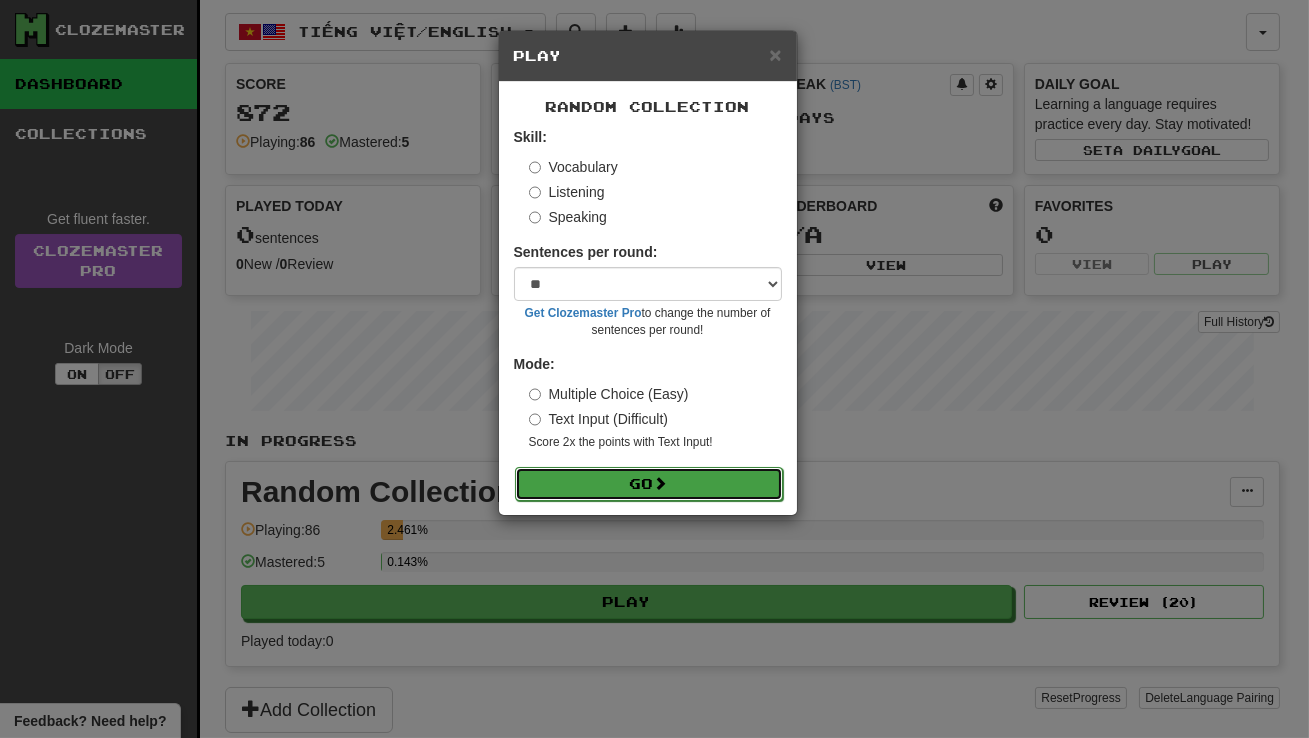 click on "Go" at bounding box center (649, 484) 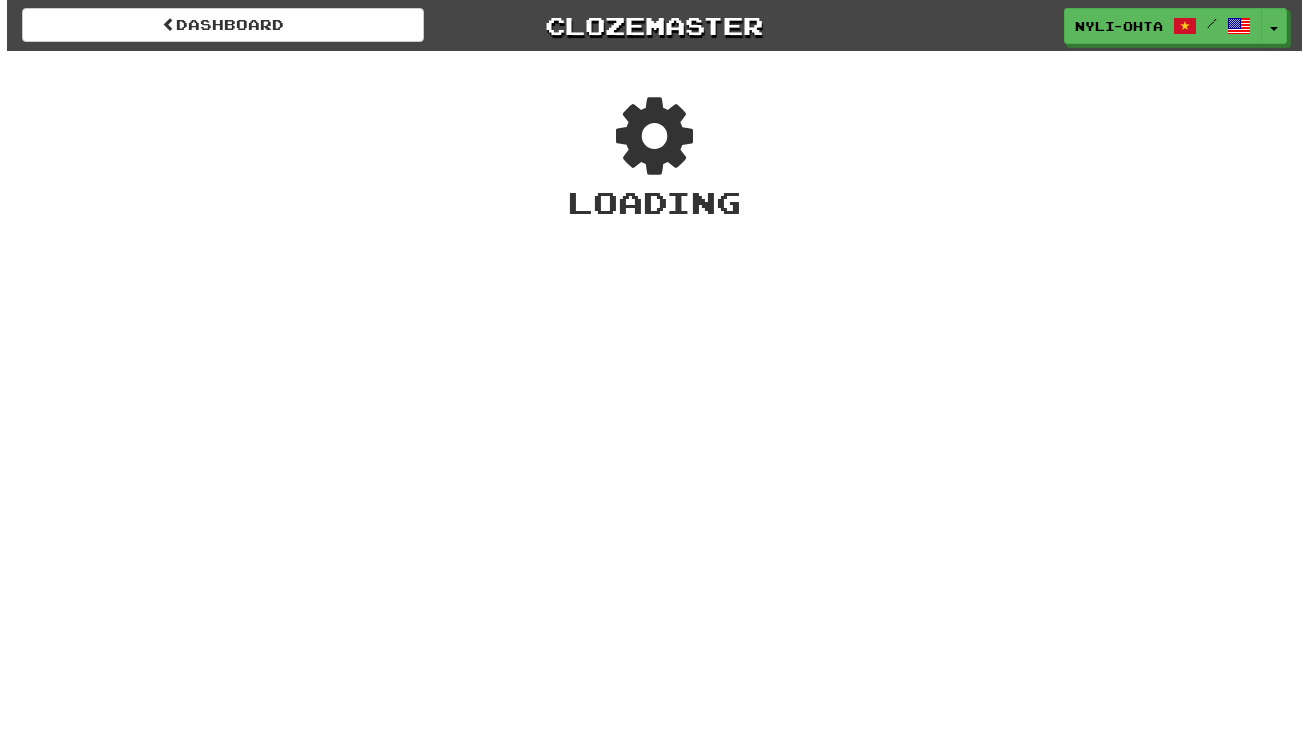 scroll, scrollTop: 0, scrollLeft: 0, axis: both 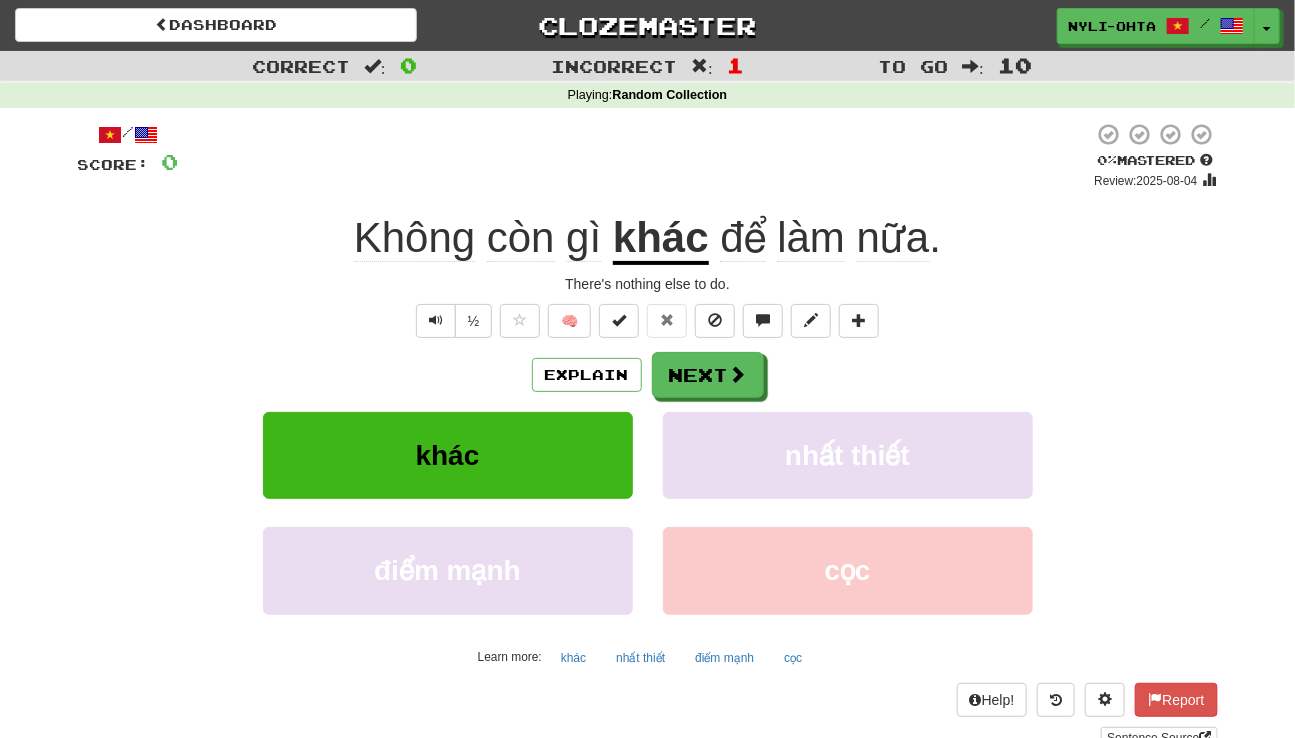click on "để" at bounding box center (742, 238) 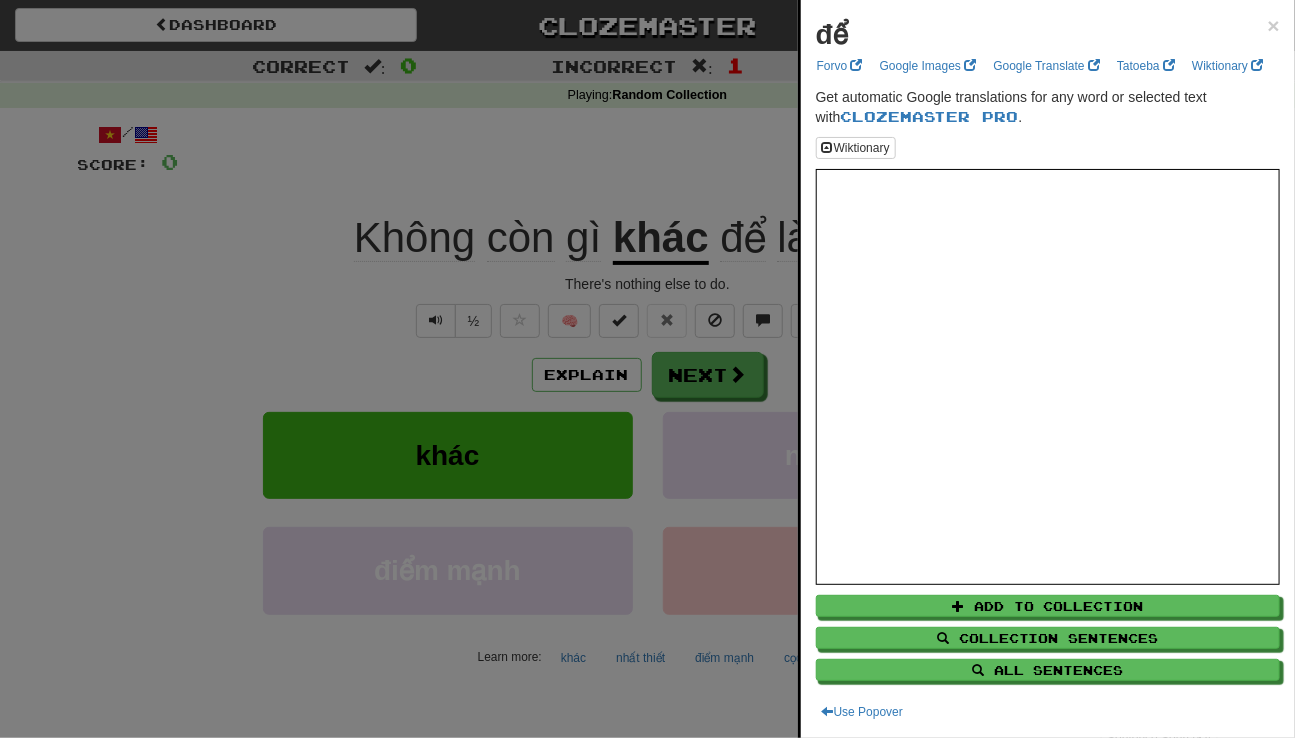 click at bounding box center [647, 369] 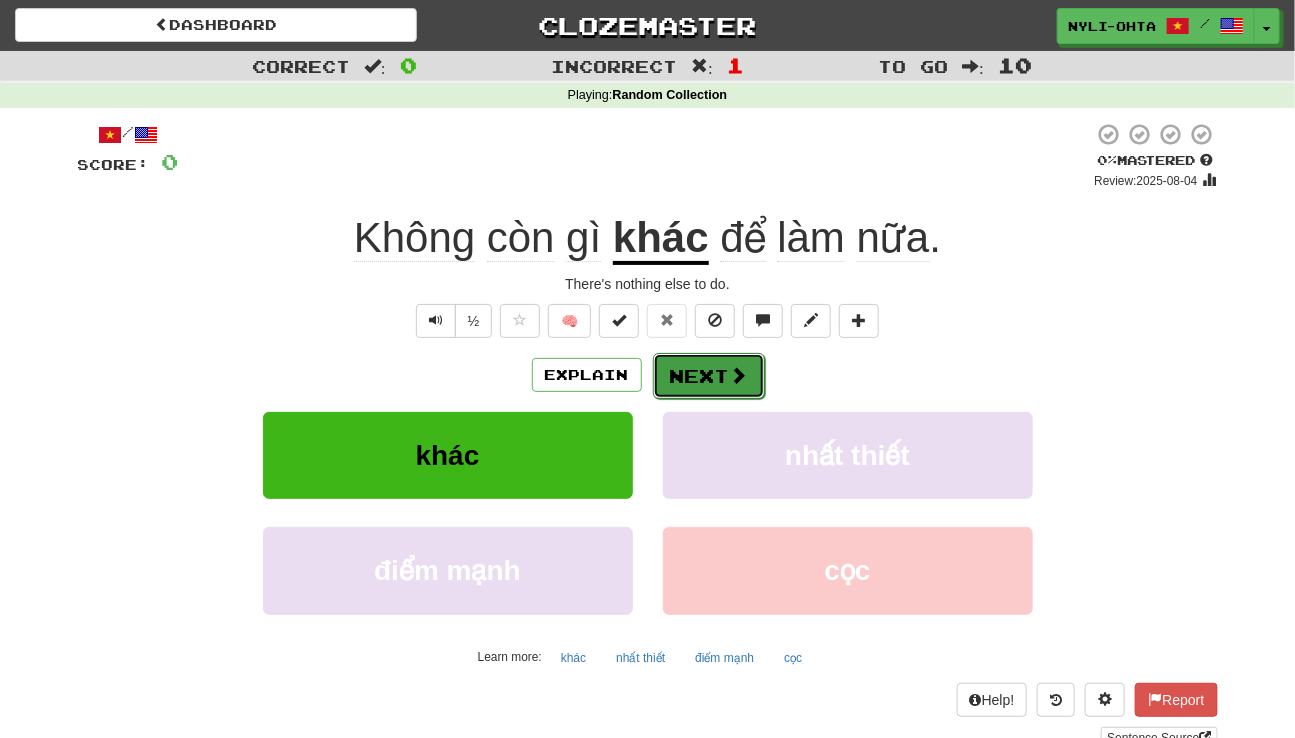 click on "Next" at bounding box center [709, 376] 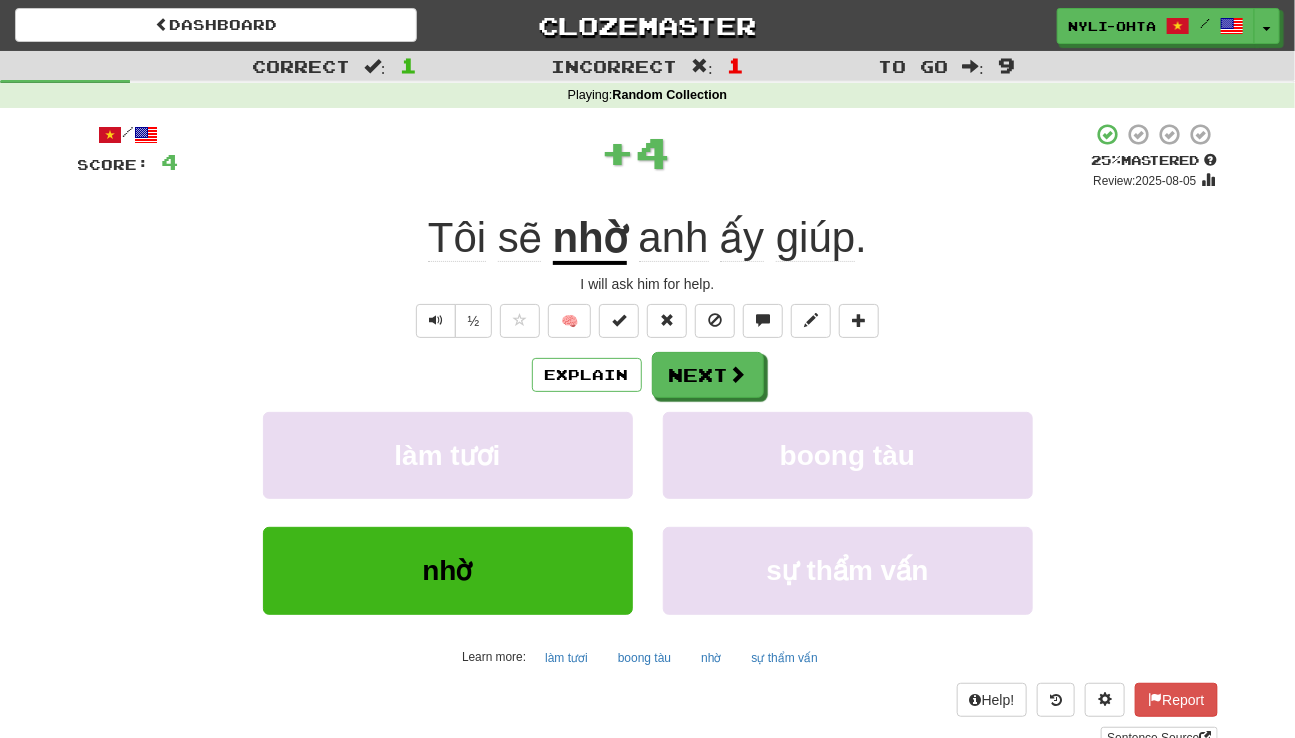 click on "Explain Next" at bounding box center [648, 375] 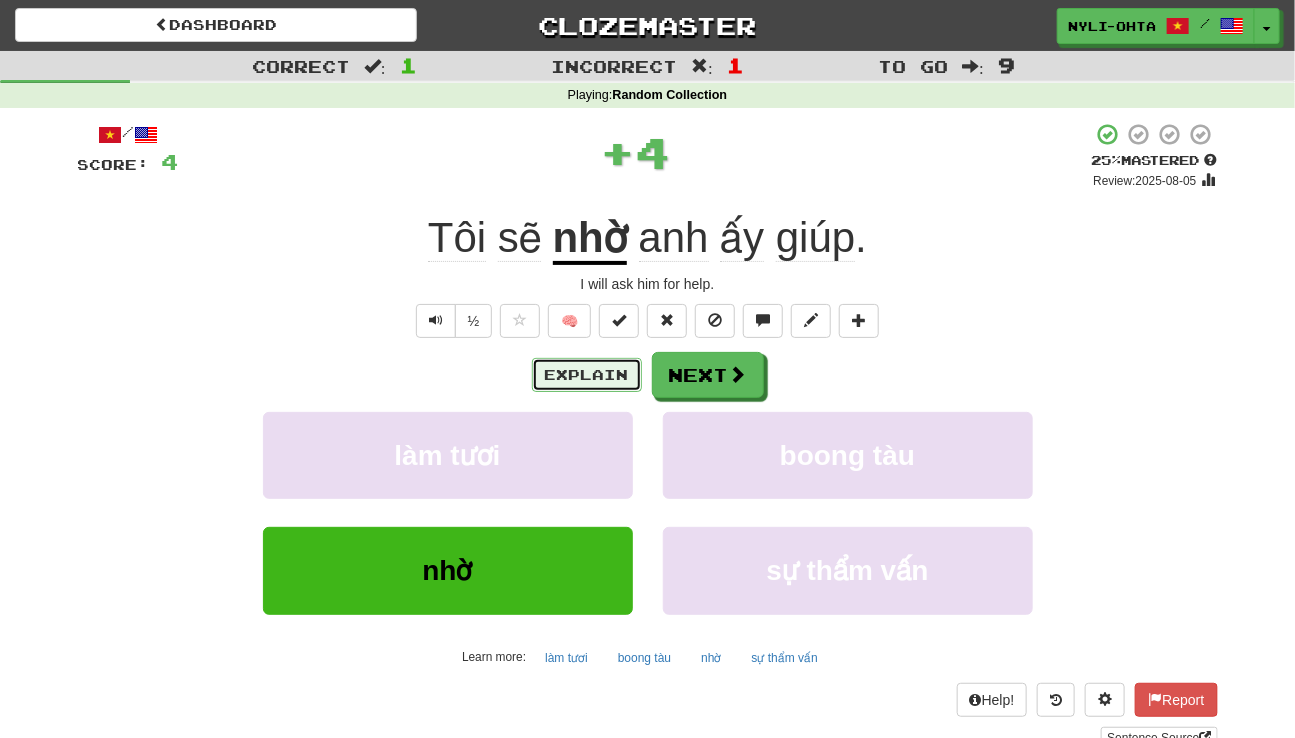 click on "Explain" at bounding box center [587, 375] 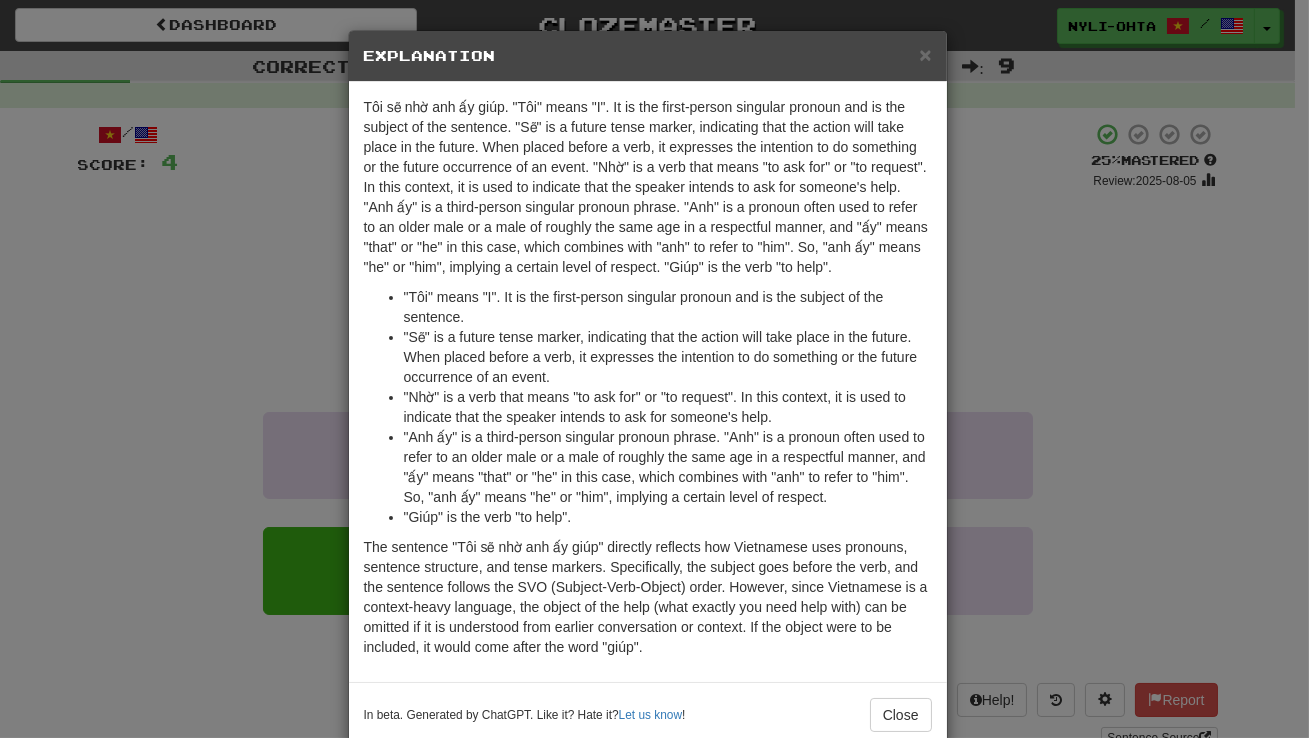click on "I will ask him to help.
"Tôi" means "I". It is the first-person singular pronoun and is the subject of the sentence.
"Sẽ" is a future tense marker, indicating that the action will take place in the future. When placed before a verb, it expresses the intention to do something or the future occurrence of an event.
"Nhờ" is a verb that means "to ask for" or "to request". In this context, it is used to indicate that the speaker intends to ask for someone's help.
"Anh ấy" is a third-person singular pronoun phrase. "Anh" is a pronoun often used to refer to an older male or a male of roughly the same age in a respectful manner, and "ấy" means "that" or "he" in this case, which combines with "anh" to refer to "him". So, "anh ấy" means "he" or "him", implying a certain level of respect.
"Giúp" is the verb "to help".
Let us know ! Close" at bounding box center [654, 369] 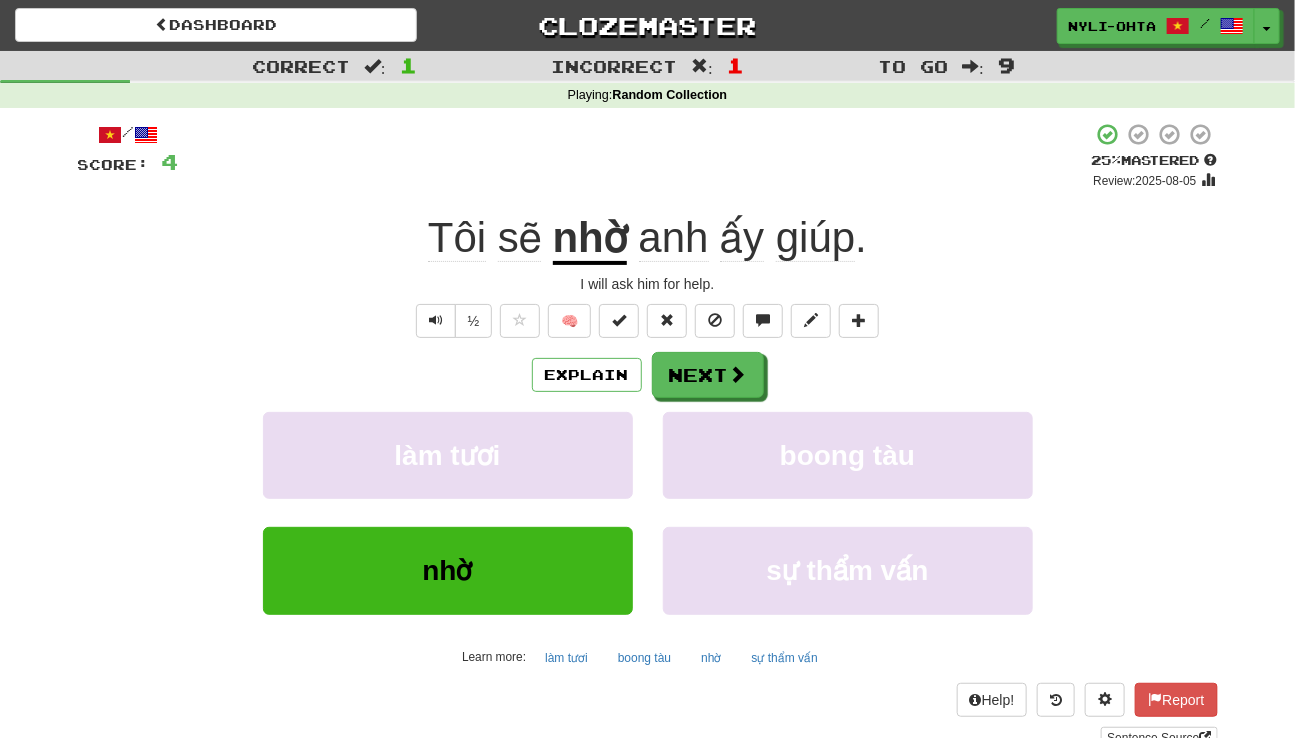 click on "nhờ" at bounding box center (590, 239) 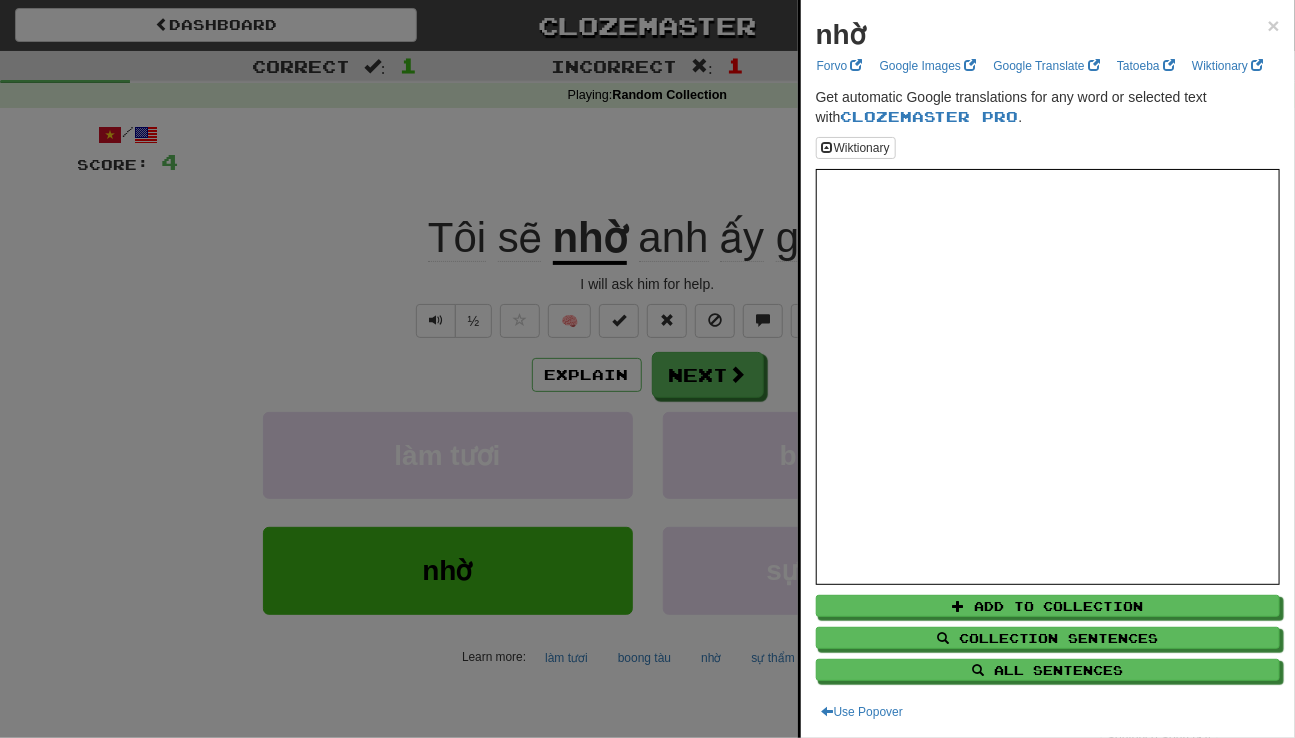 click at bounding box center (647, 369) 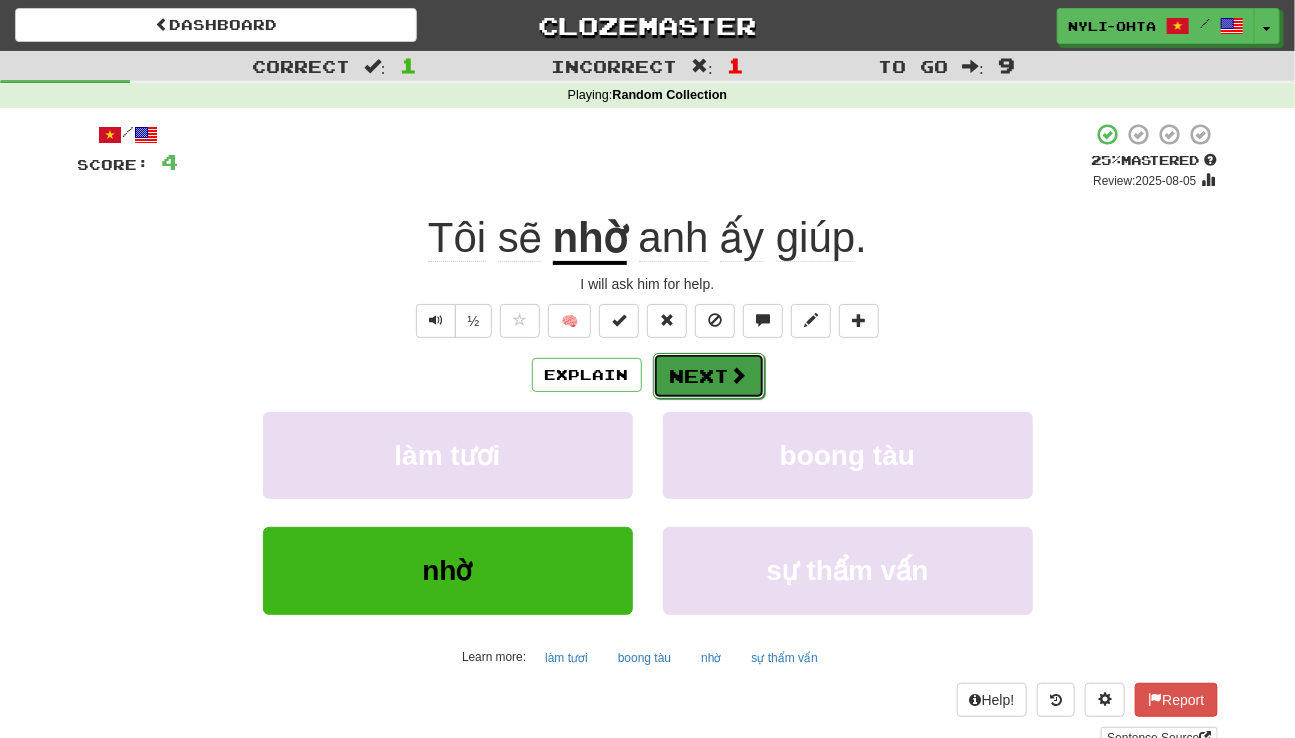 click on "Next" at bounding box center (709, 376) 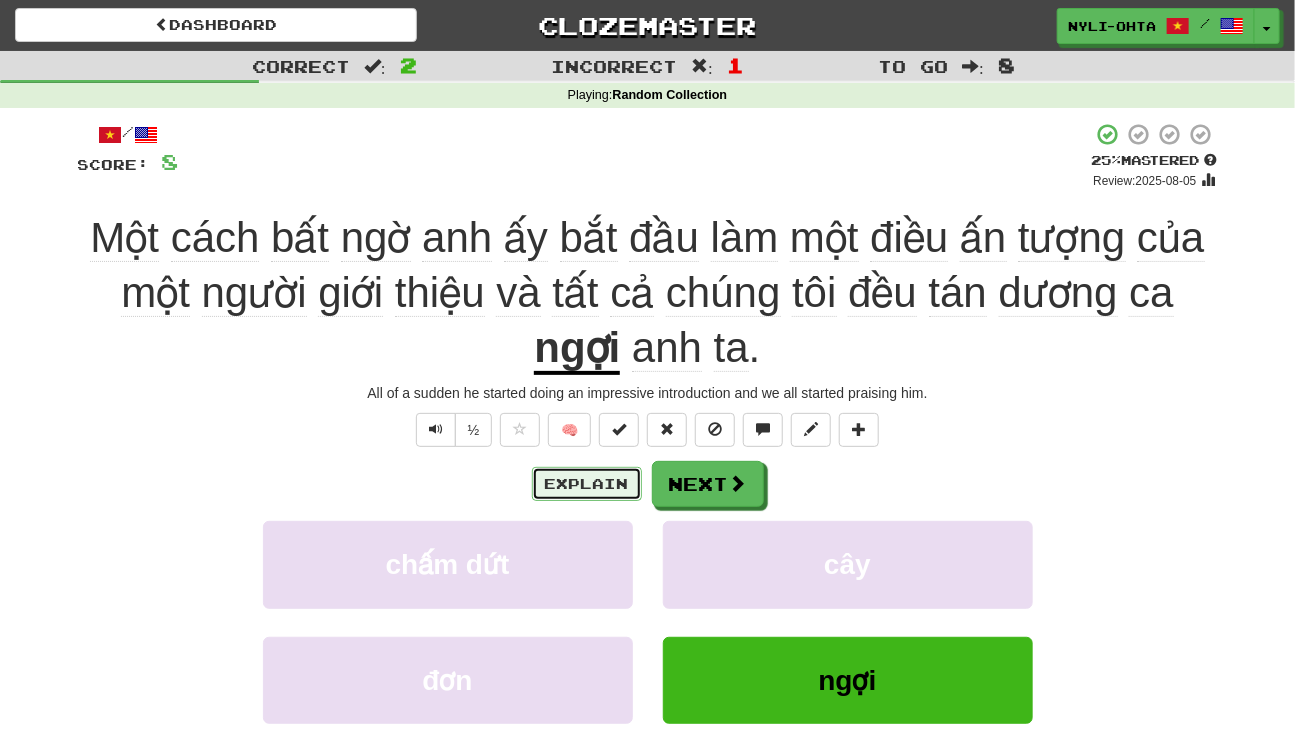 click on "Explain" at bounding box center (587, 484) 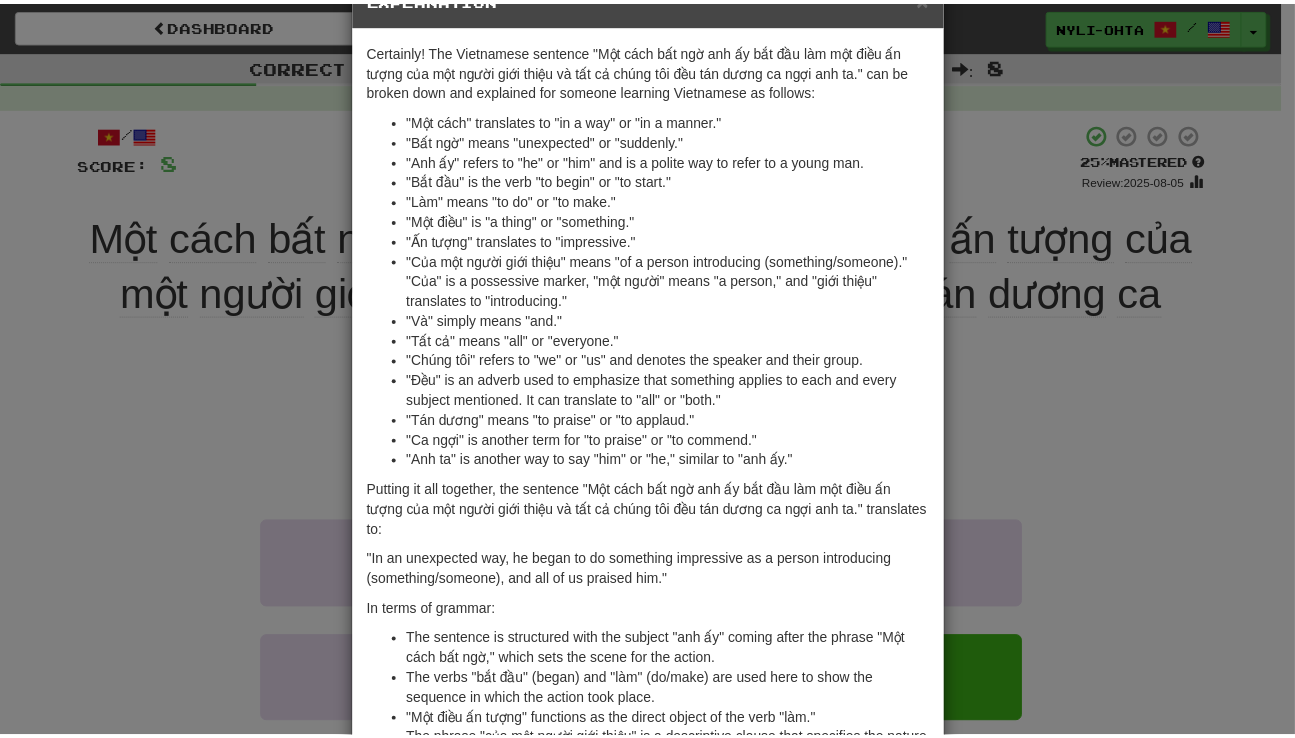 scroll, scrollTop: 110, scrollLeft: 0, axis: vertical 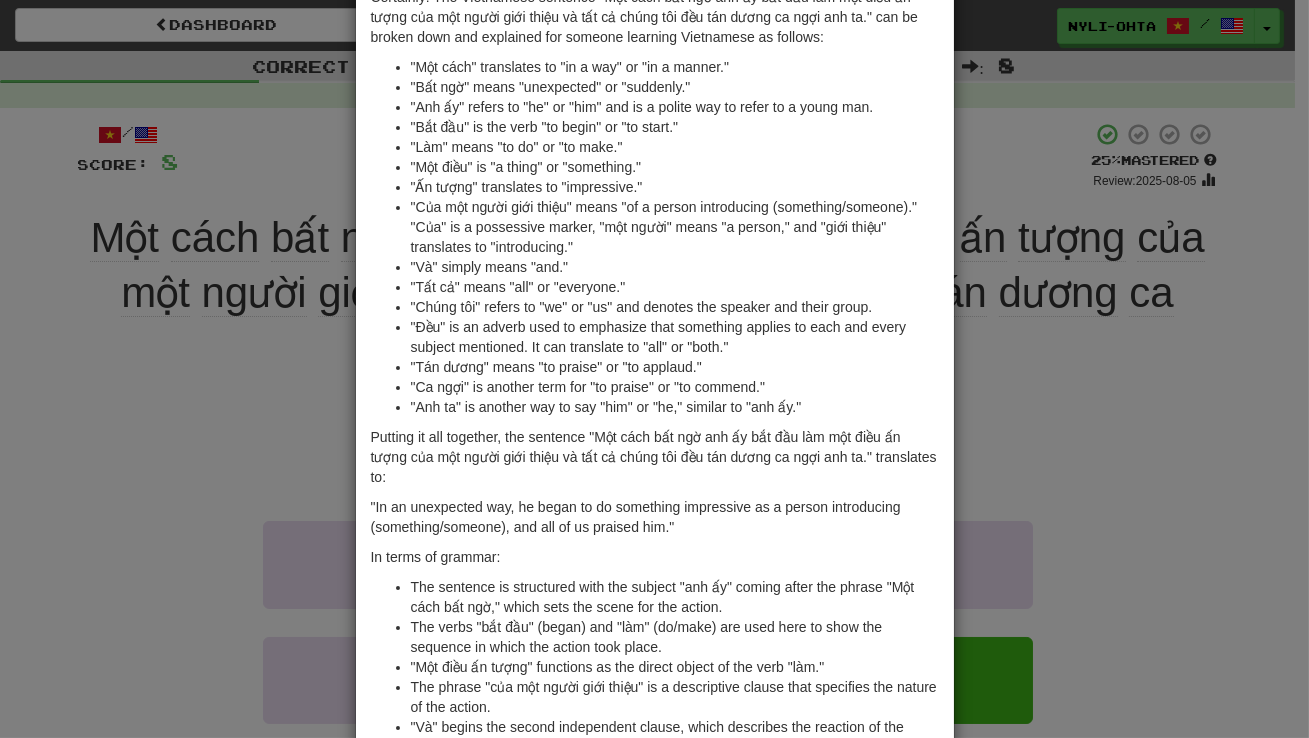 click on ""Chúng tôi" refers to "we" or "us" and denotes the speaker and their group." at bounding box center (675, 307) 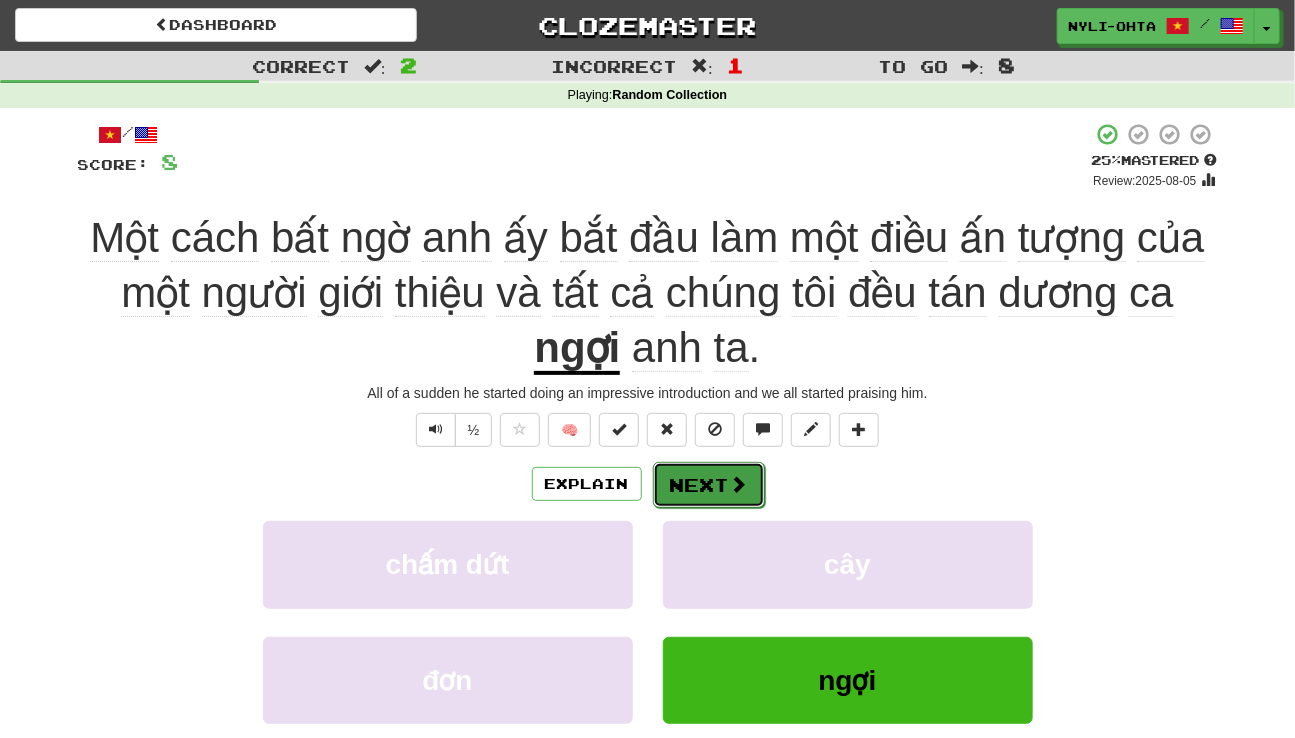 click on "Next" at bounding box center (709, 485) 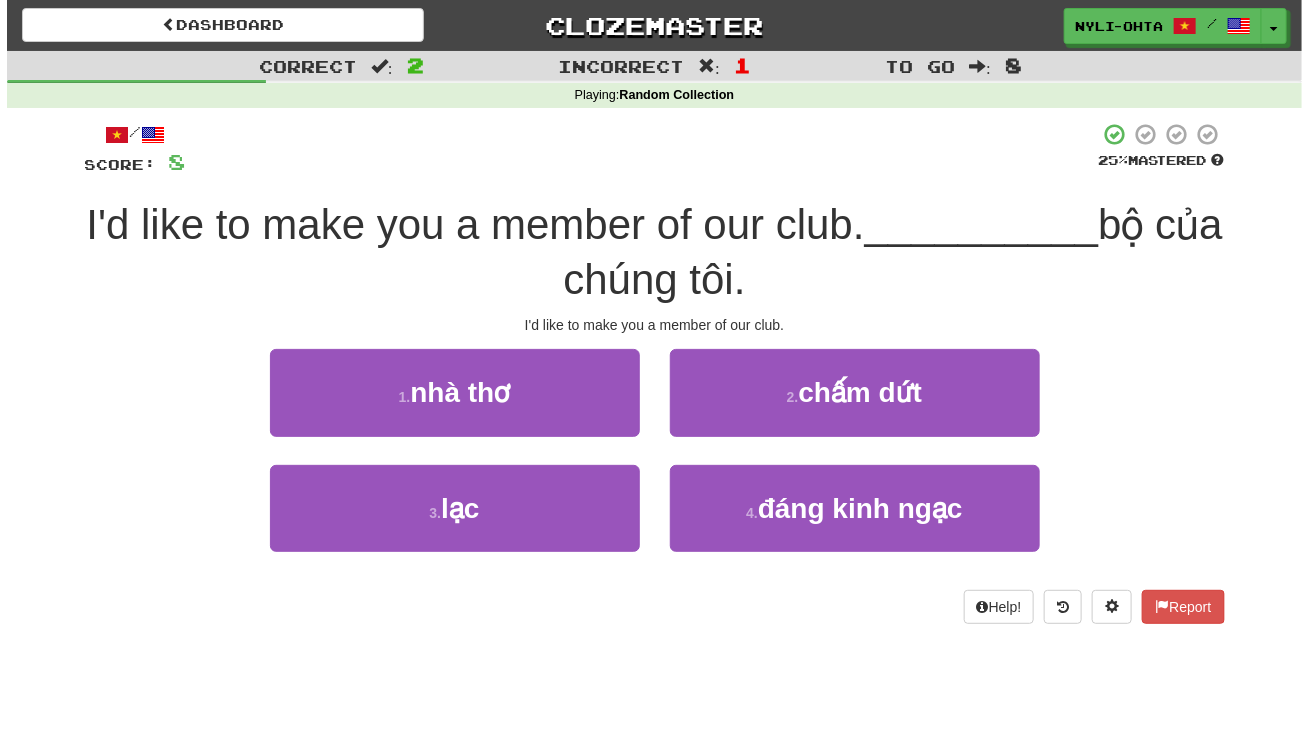 scroll, scrollTop: 26, scrollLeft: 0, axis: vertical 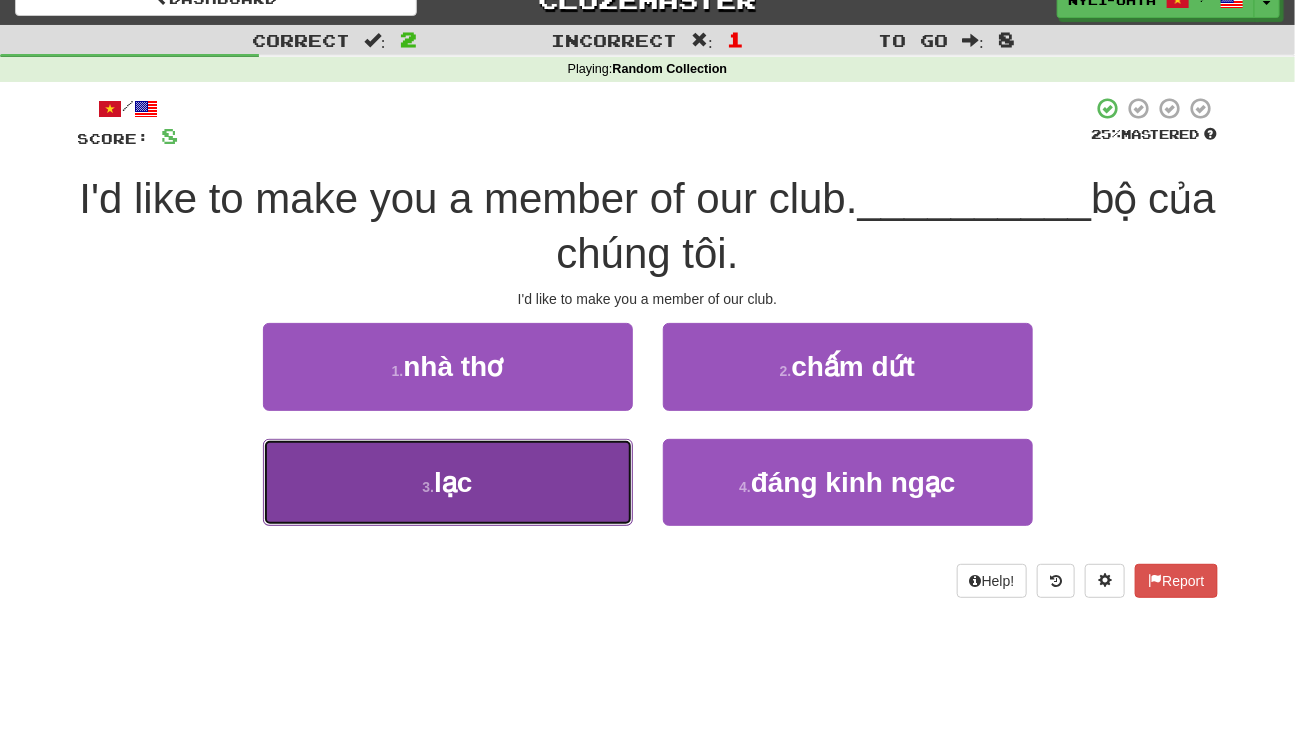 click on "3 .  lạc" at bounding box center [448, 482] 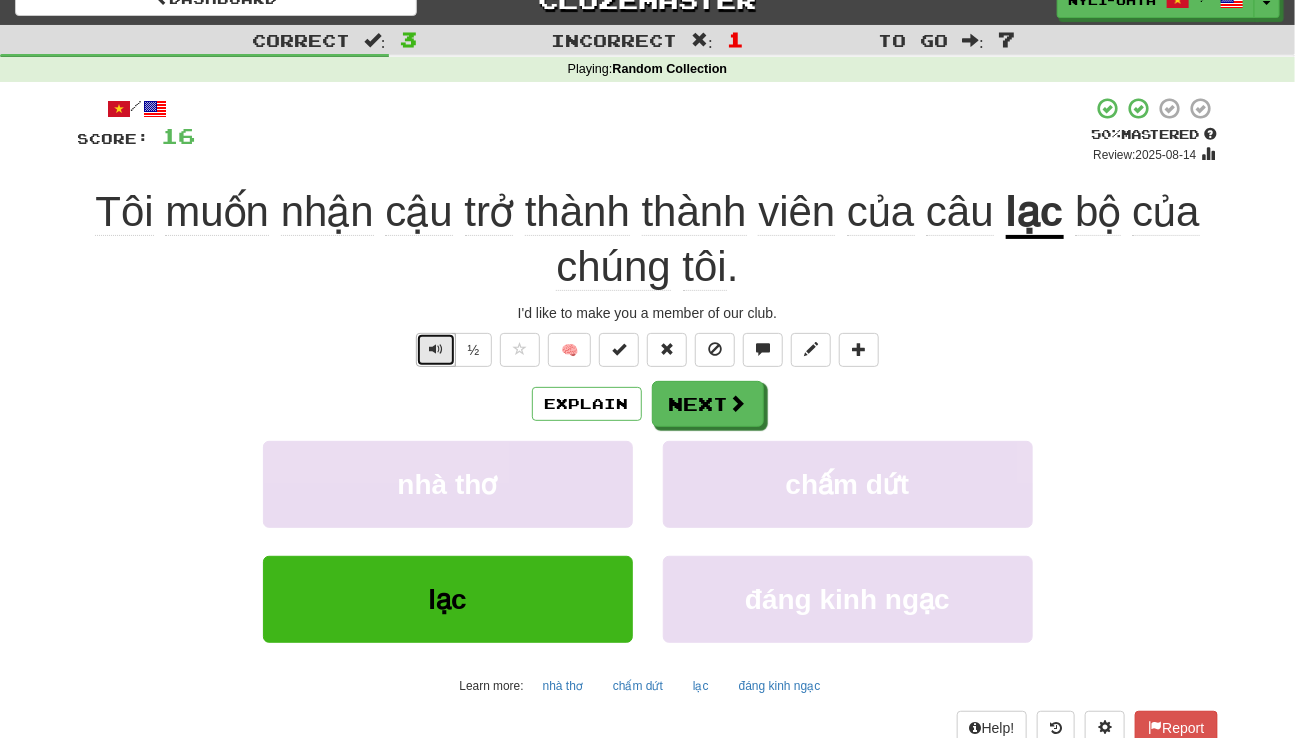 click at bounding box center (436, 349) 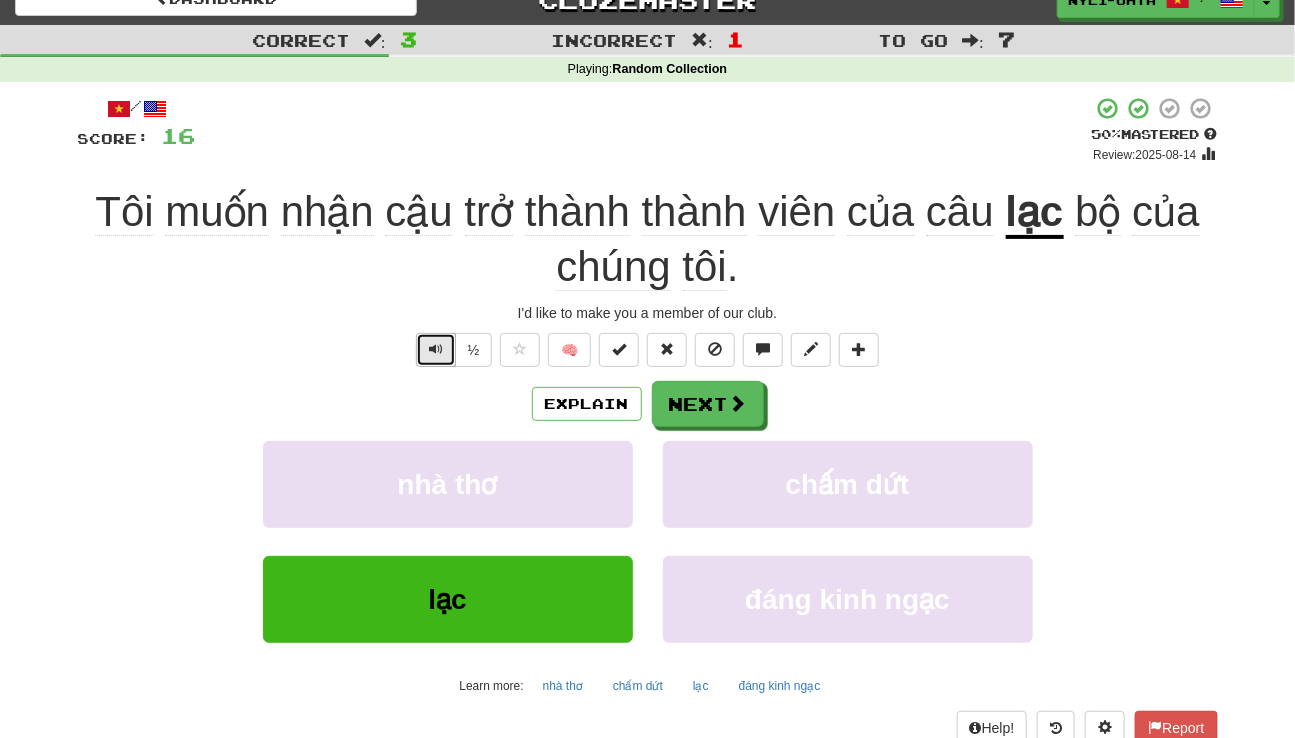 click at bounding box center (436, 349) 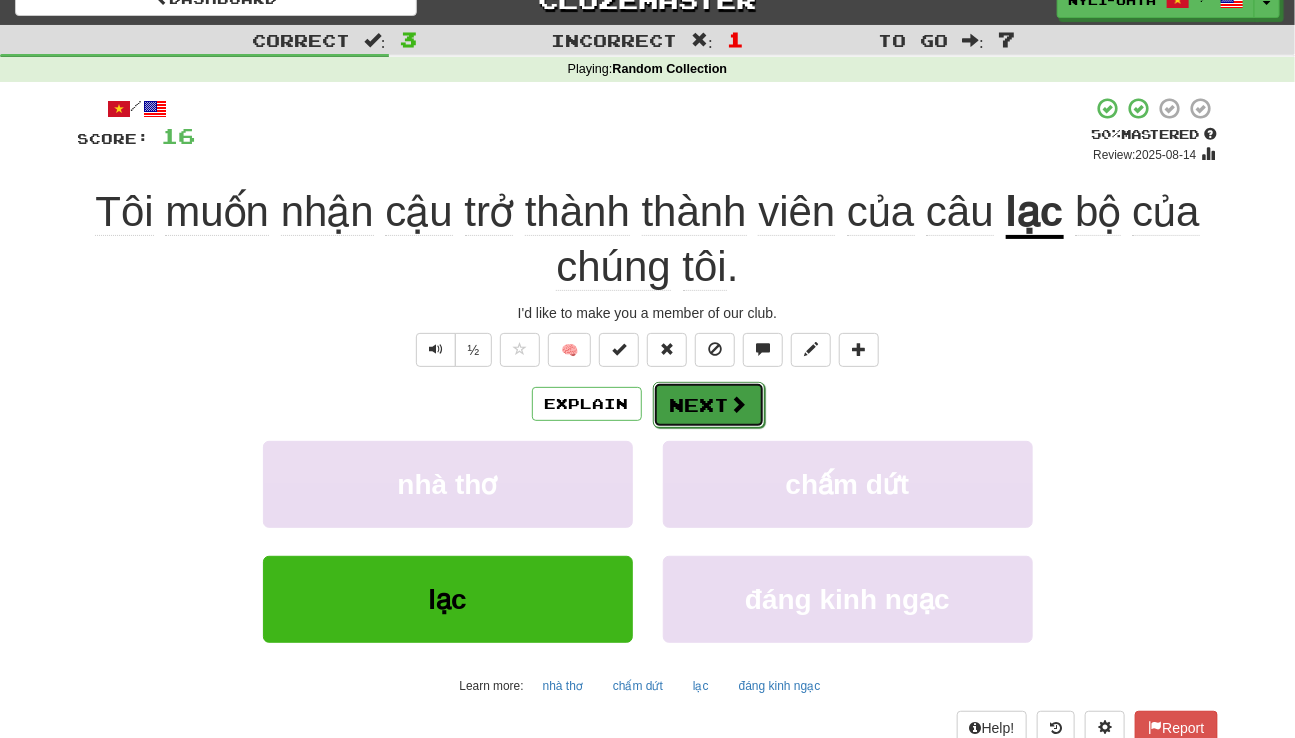 click on "Next" at bounding box center [709, 405] 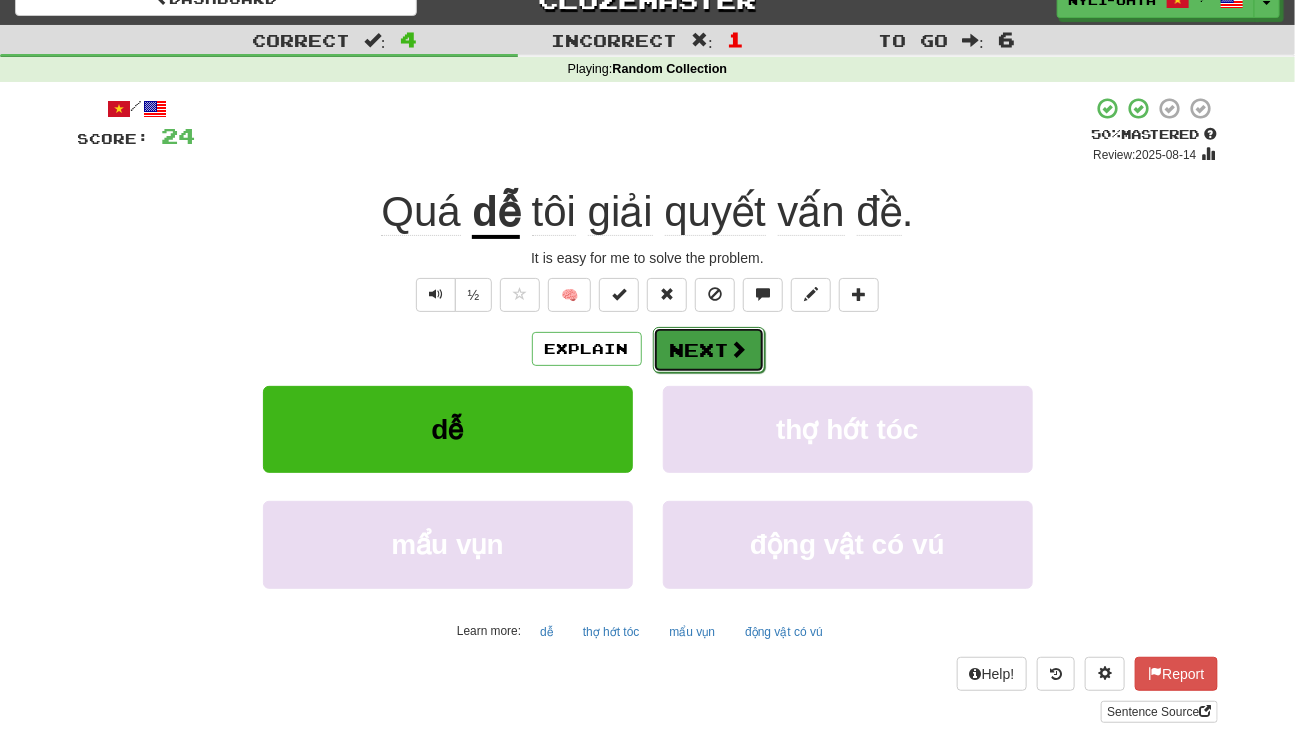 click on "Next" at bounding box center (709, 350) 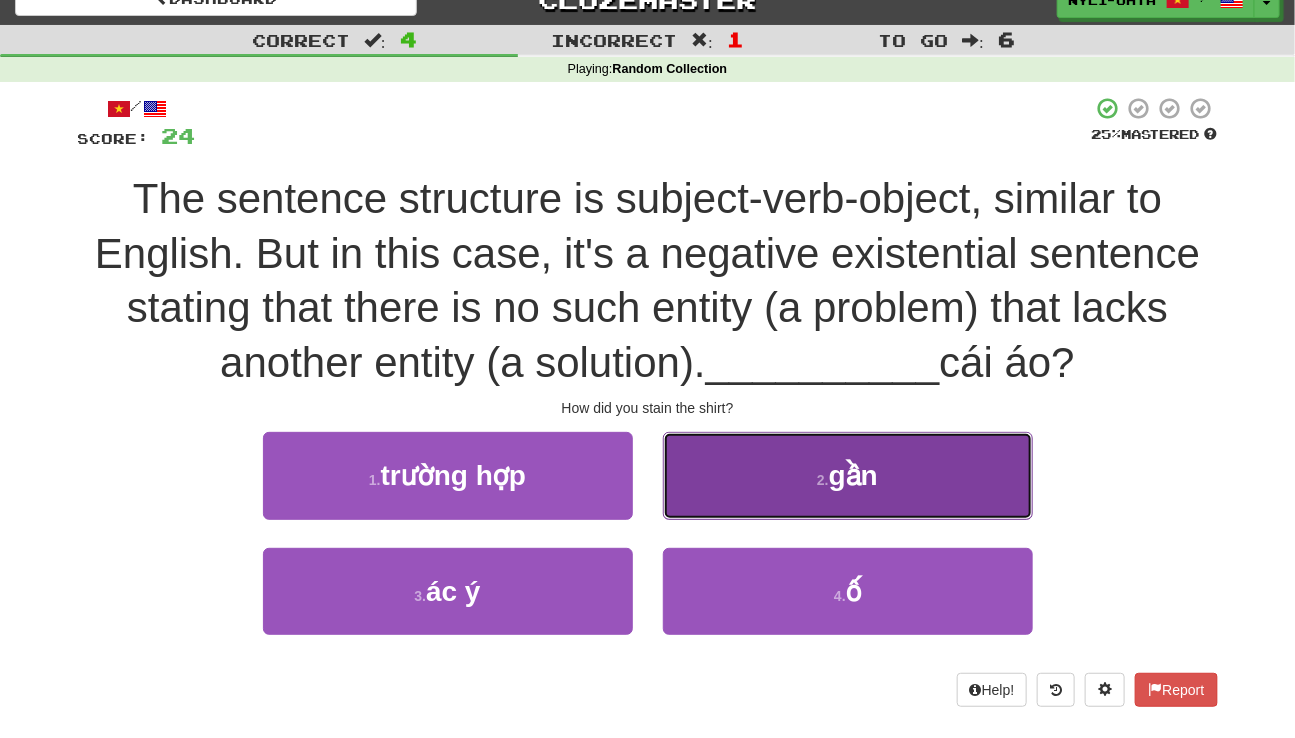 click on "2 .  gần" at bounding box center [848, 475] 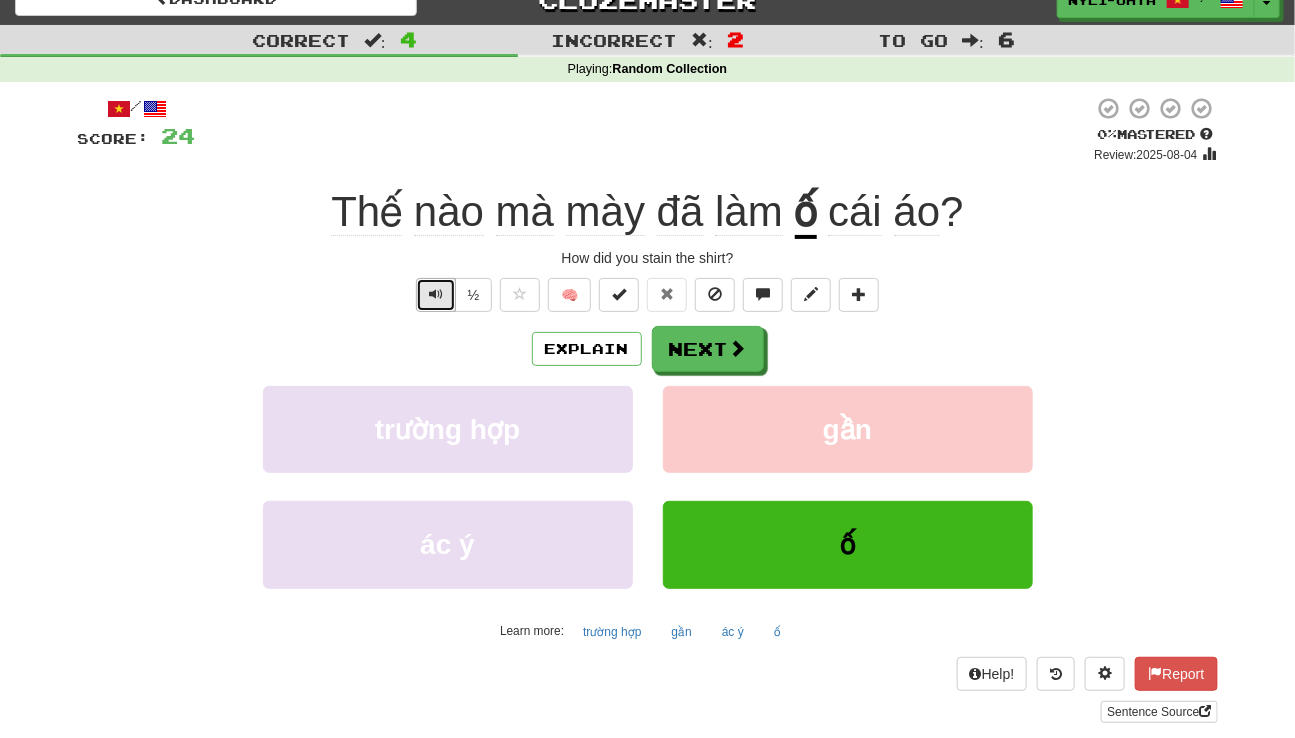 click at bounding box center [436, 295] 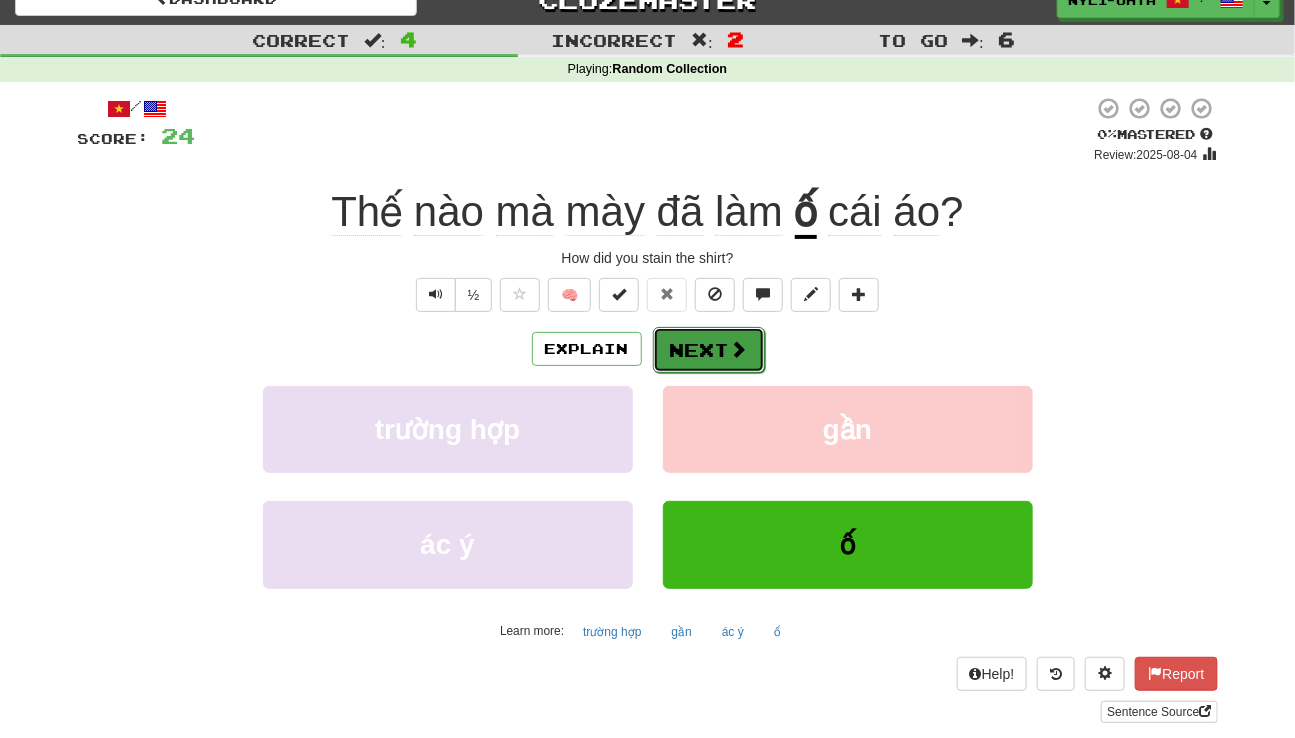 click at bounding box center (739, 349) 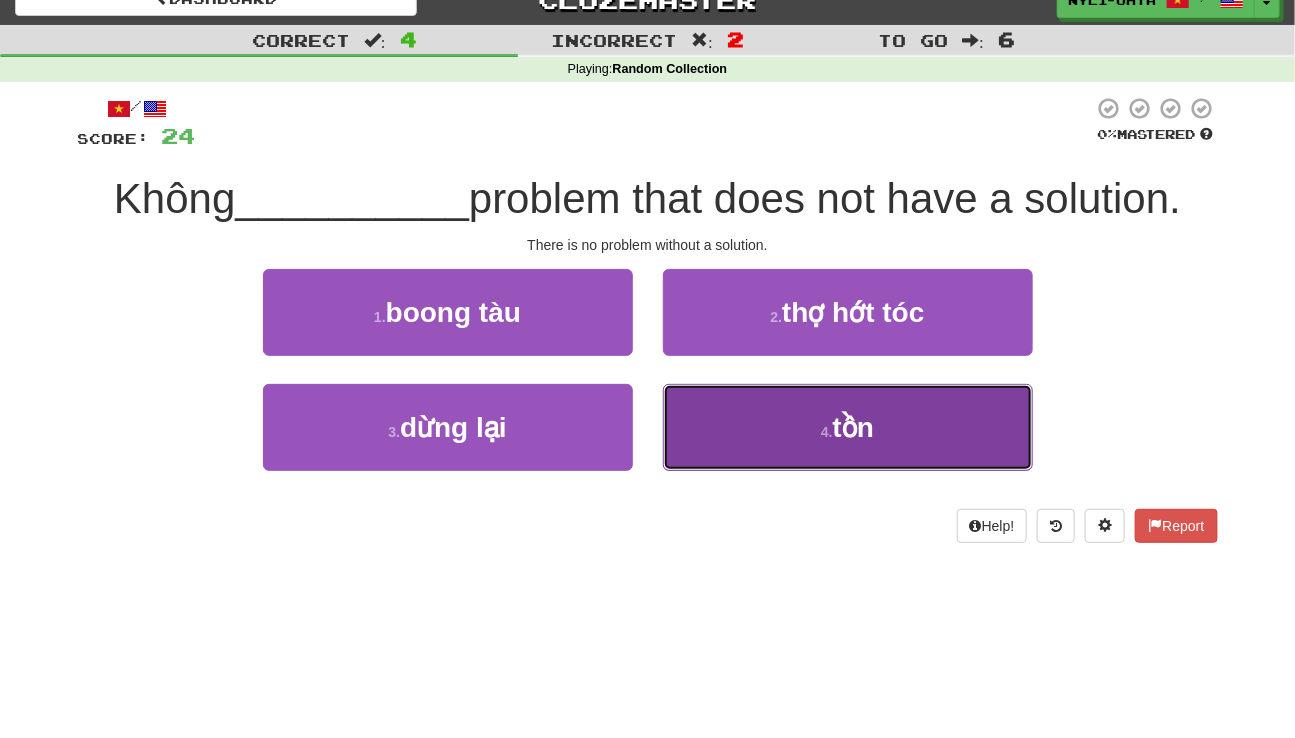 click on "4 .  tồn" at bounding box center (848, 427) 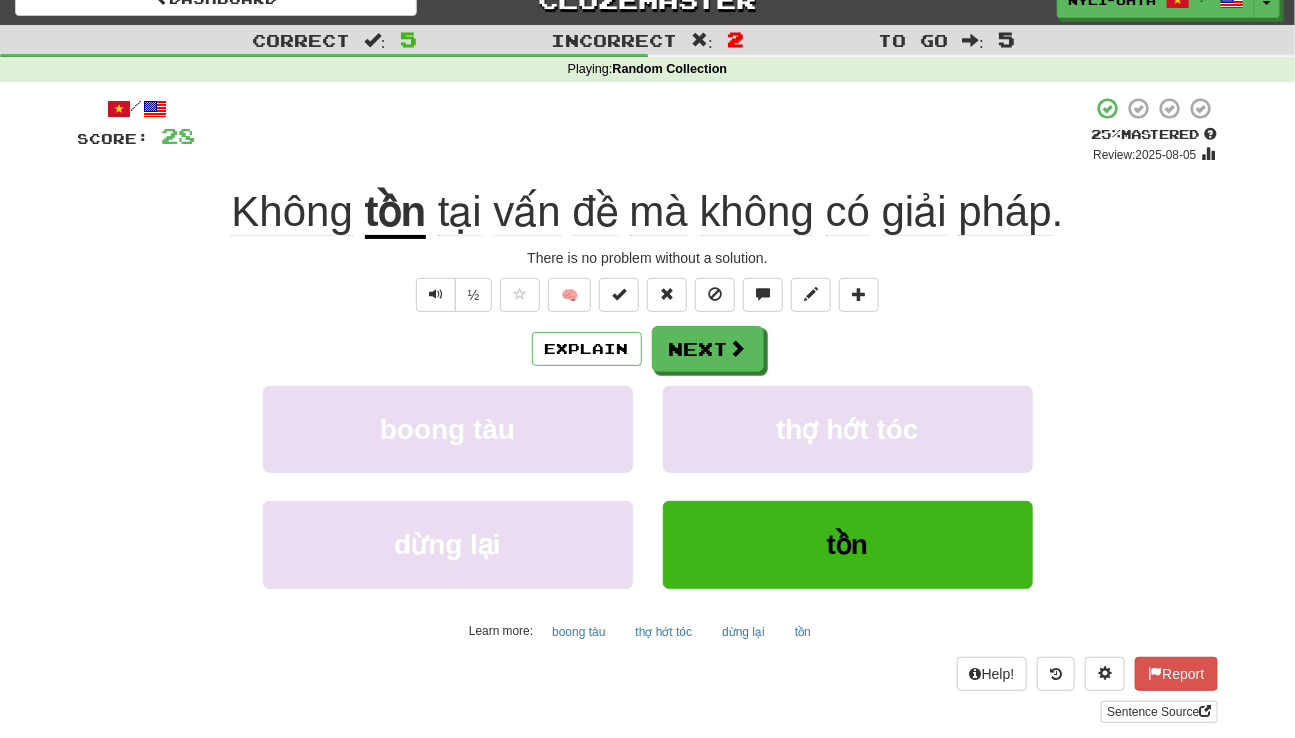 click on "tồn" at bounding box center (396, 213) 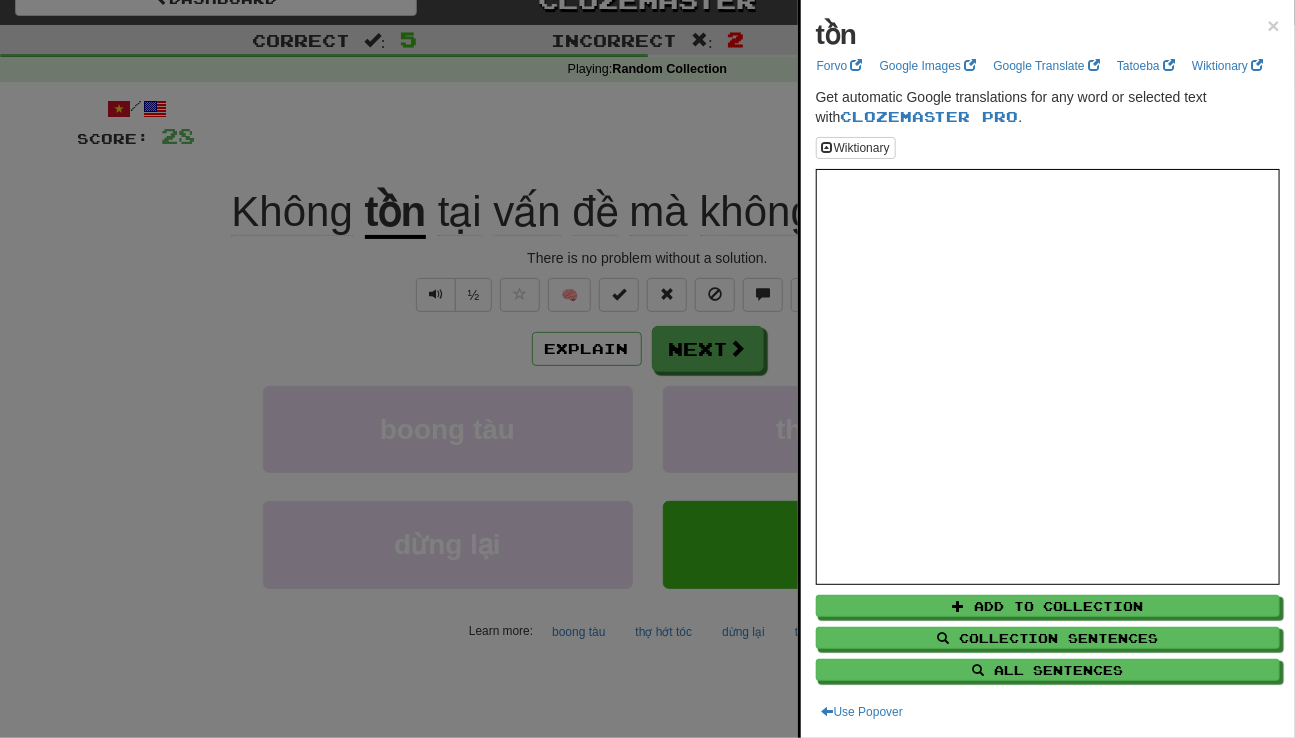 click at bounding box center (647, 369) 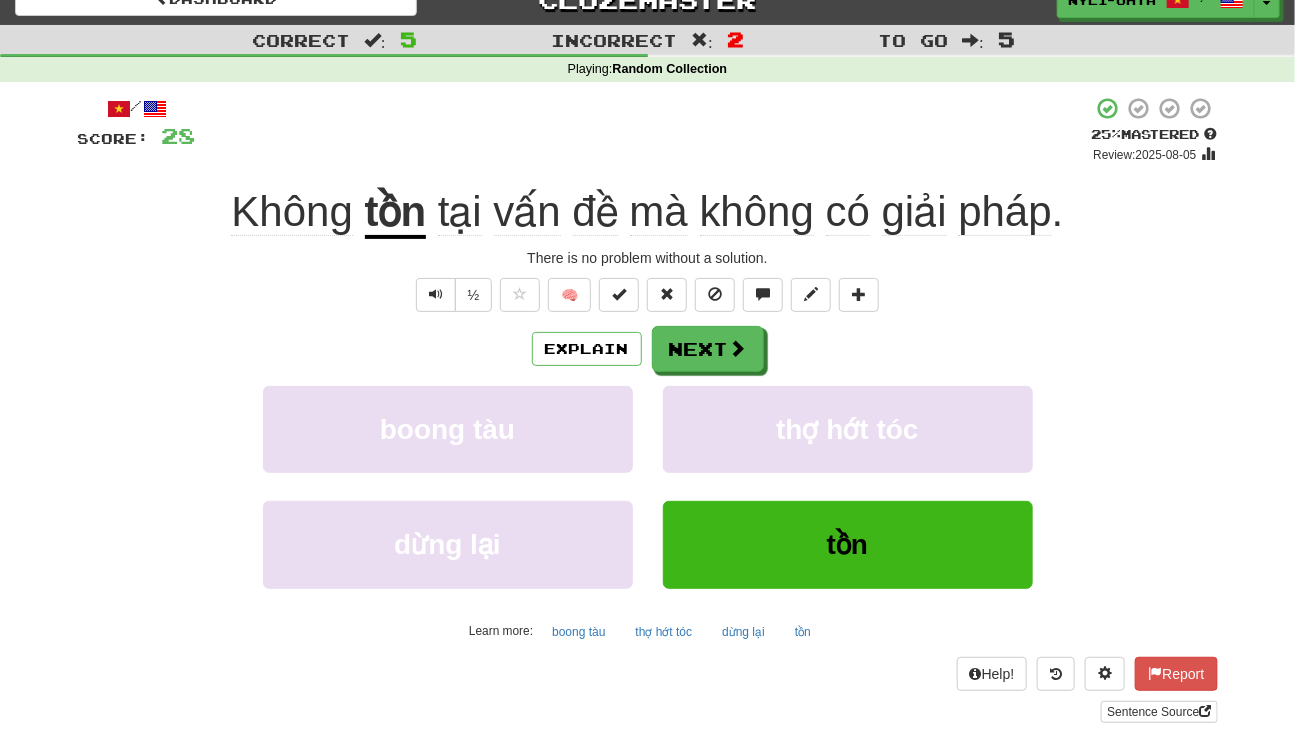click on "Explain Next" at bounding box center [648, 349] 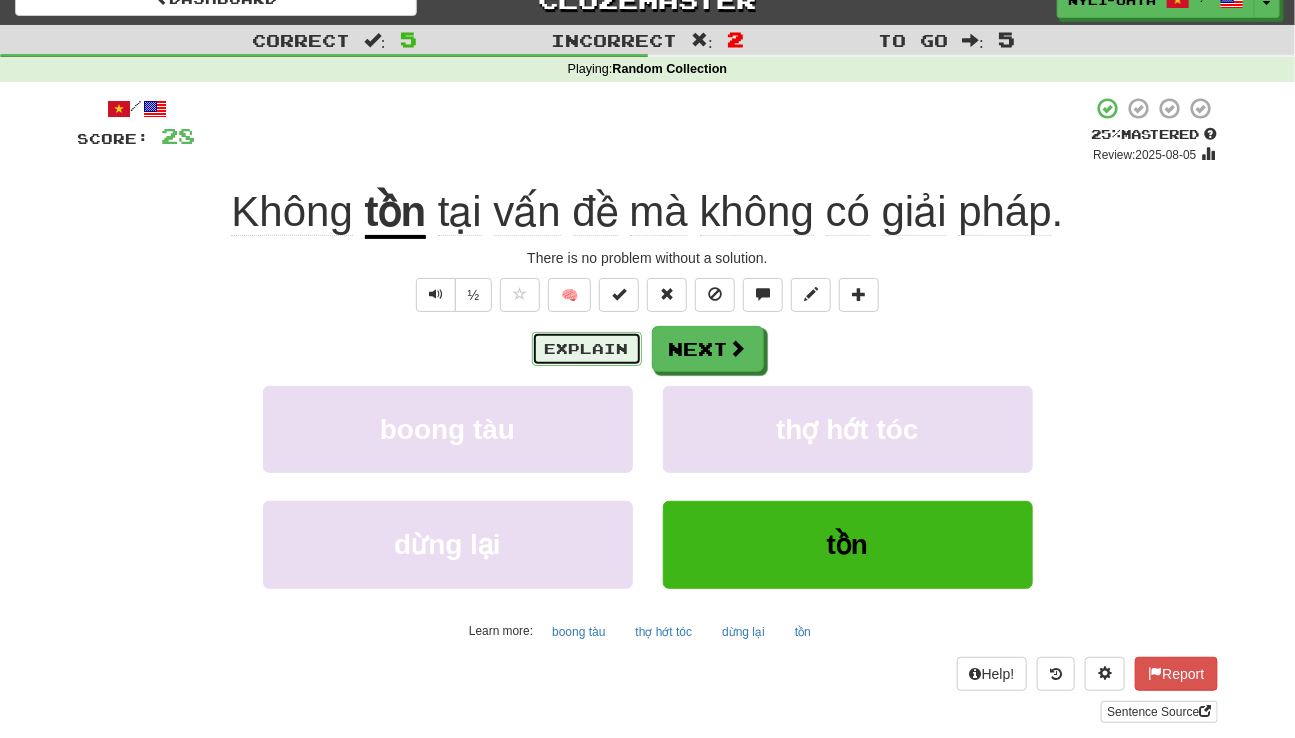 click on "Explain" at bounding box center (587, 349) 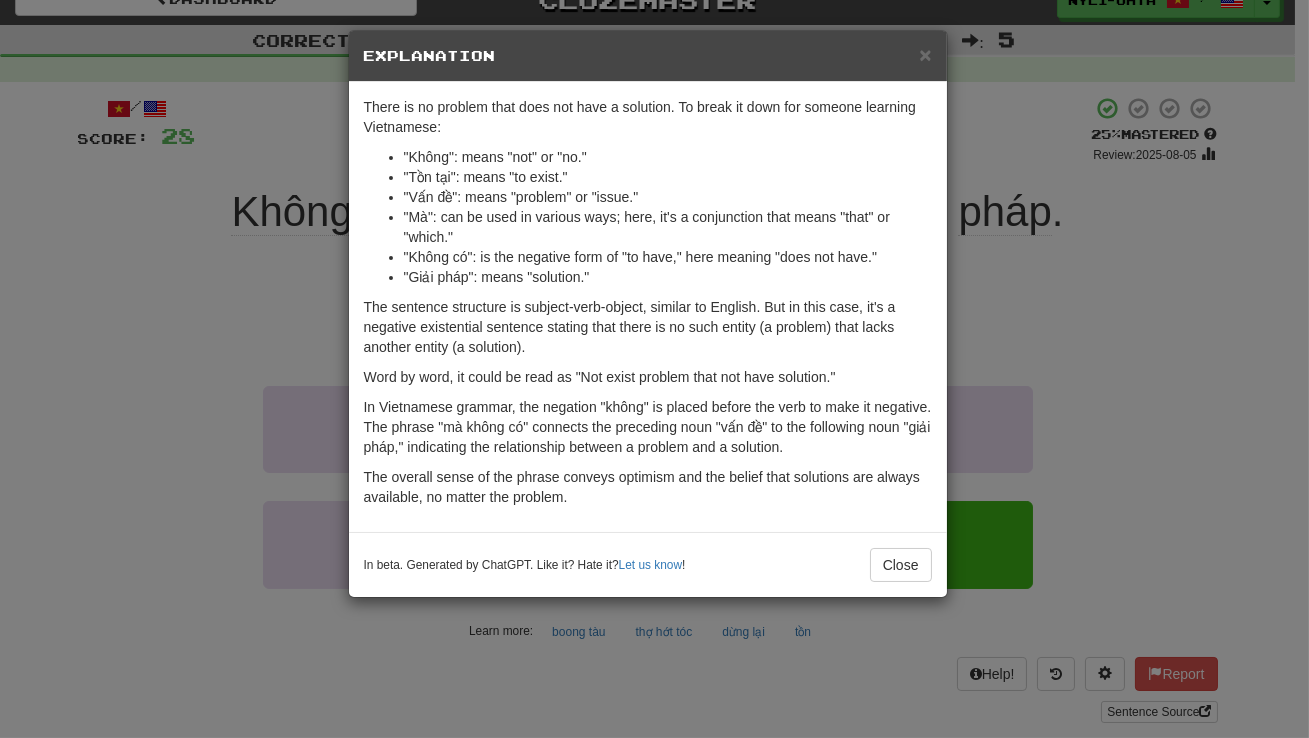 click on "There is no problem that does not have a solution. To break it down for someone learning Vietnamese:
"Không": means "not" or "no."
"Tồn tại": means "to exist."
"Vấn đề": means "problem" or "issue."
"Mà": can be used in various ways; here, it's a conjunction that means "that" or "which."
"Không có": is the negative form of "to have," here meaning "does not have."
"Giải pháp": means "solution."
The sentence structure is subject-verb-object, similar to English. But in this case, it's a negative existential sentence stating that there is no such entity (a problem) that lacks another entity (a solution).
Word by word, it could be read as "Not exist problem that not have solution."
The overall sense of the phrase conveys optimism and the belief that solutions are always available, no matter the problem. In beta. Generated by ChatGPT. Like it? Hate it?" at bounding box center [654, 369] 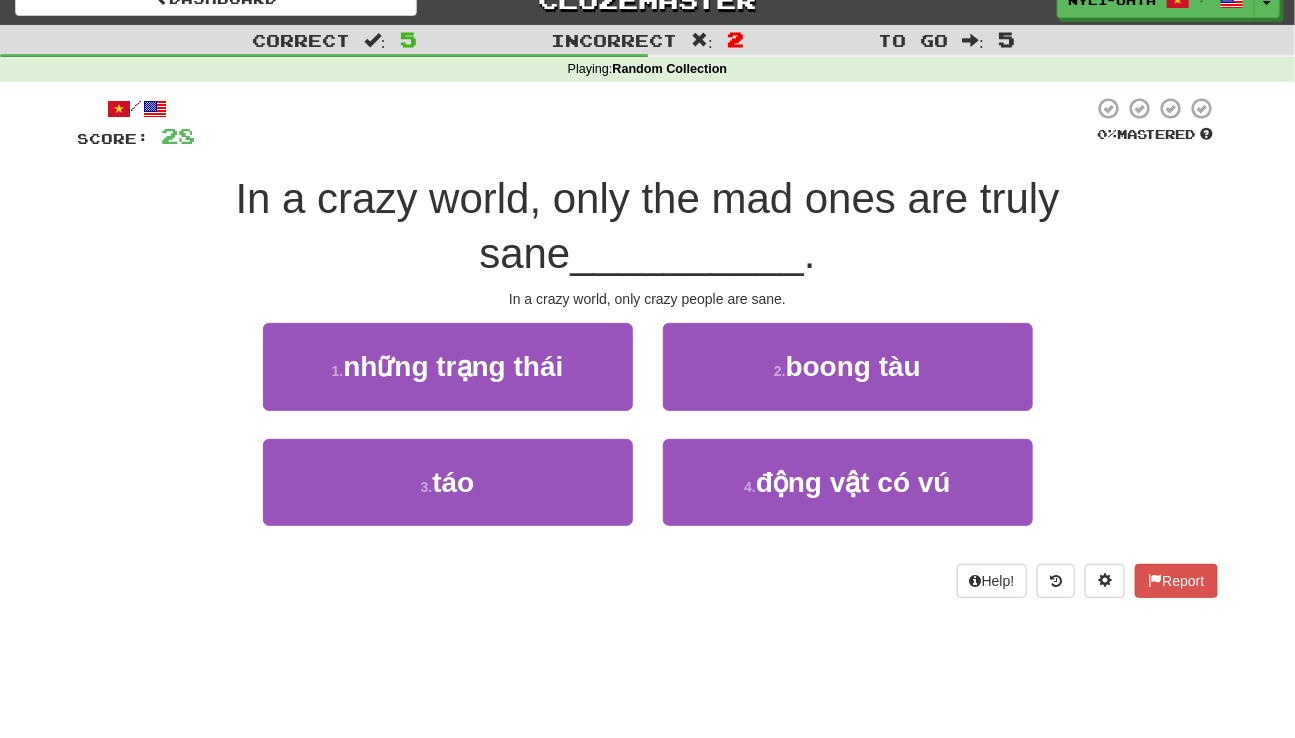 click at bounding box center [645, 123] 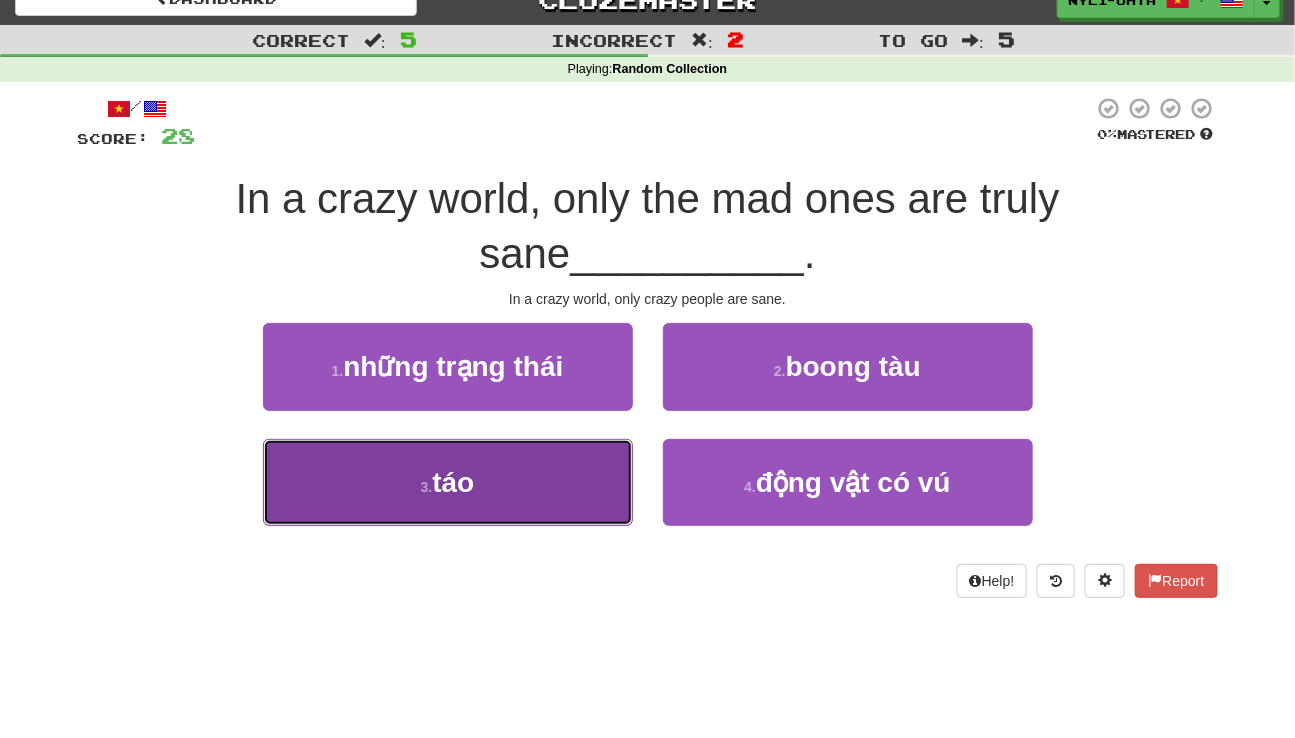 click on "3 .  táo" at bounding box center [448, 482] 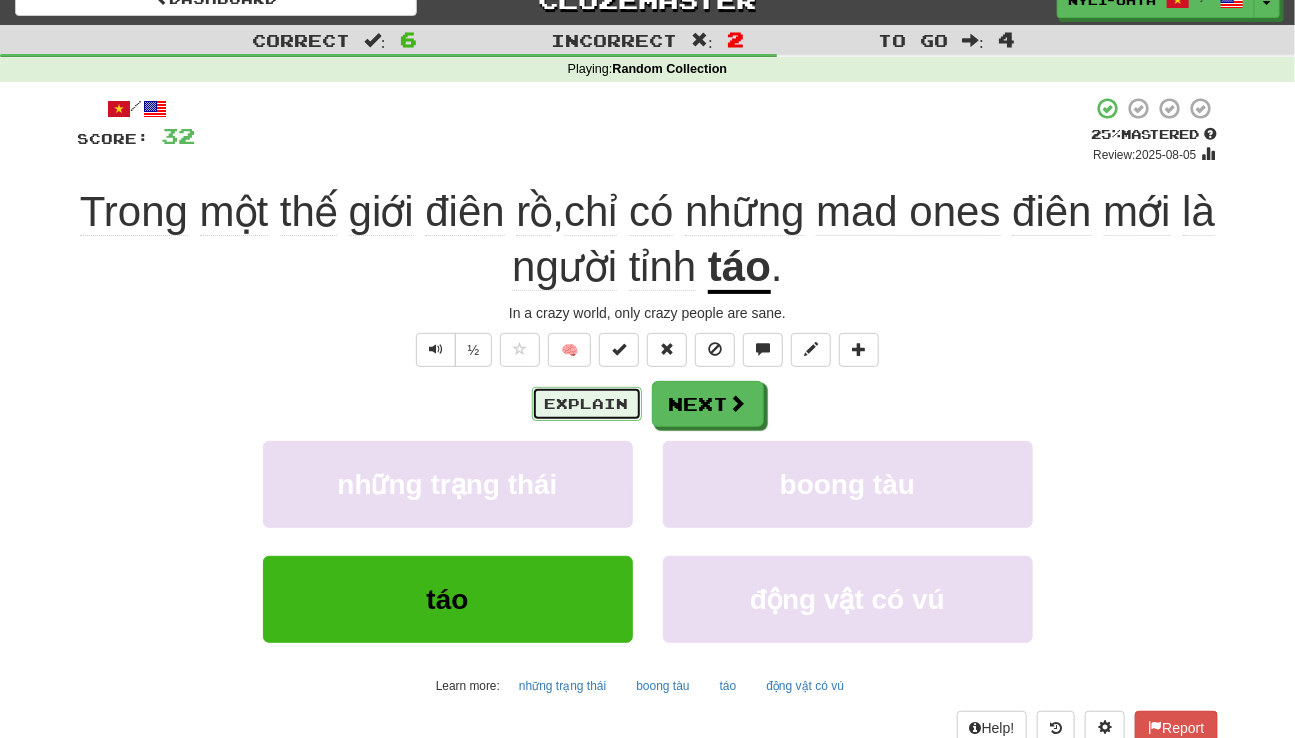 click on "Explain" at bounding box center (587, 404) 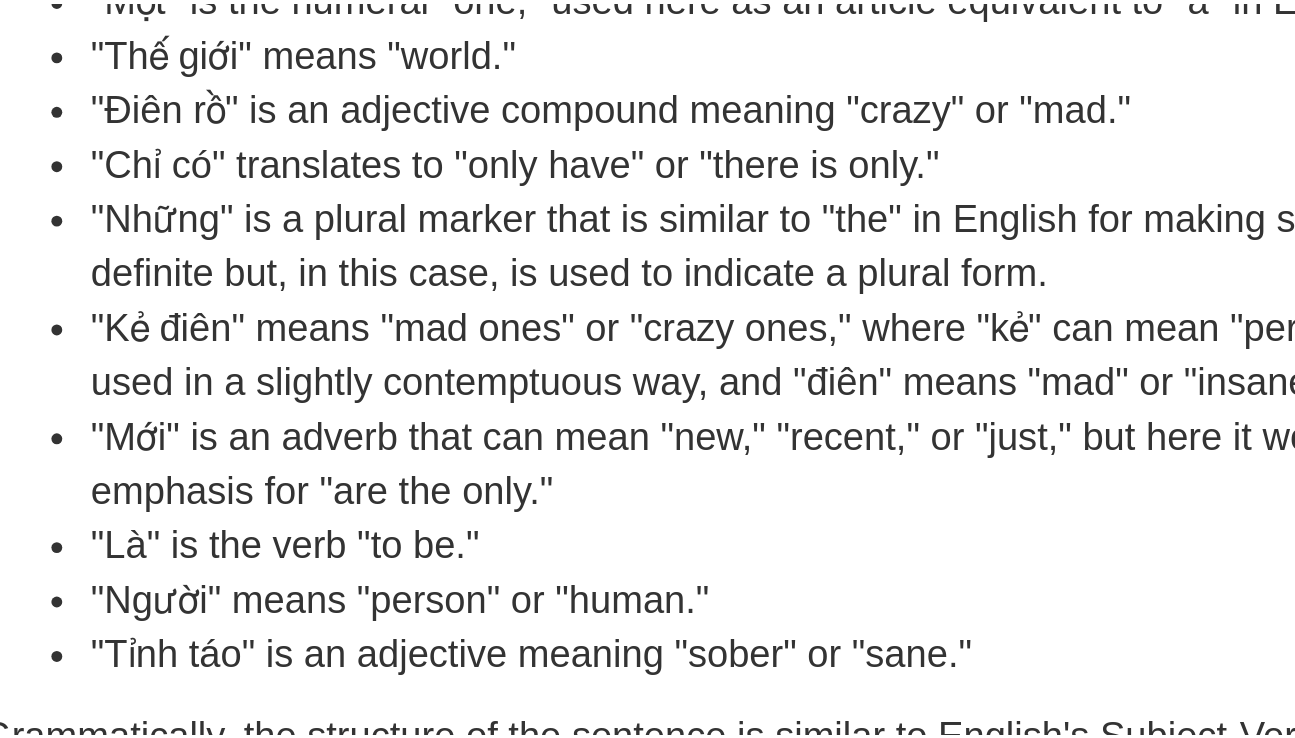 scroll, scrollTop: 26, scrollLeft: 0, axis: vertical 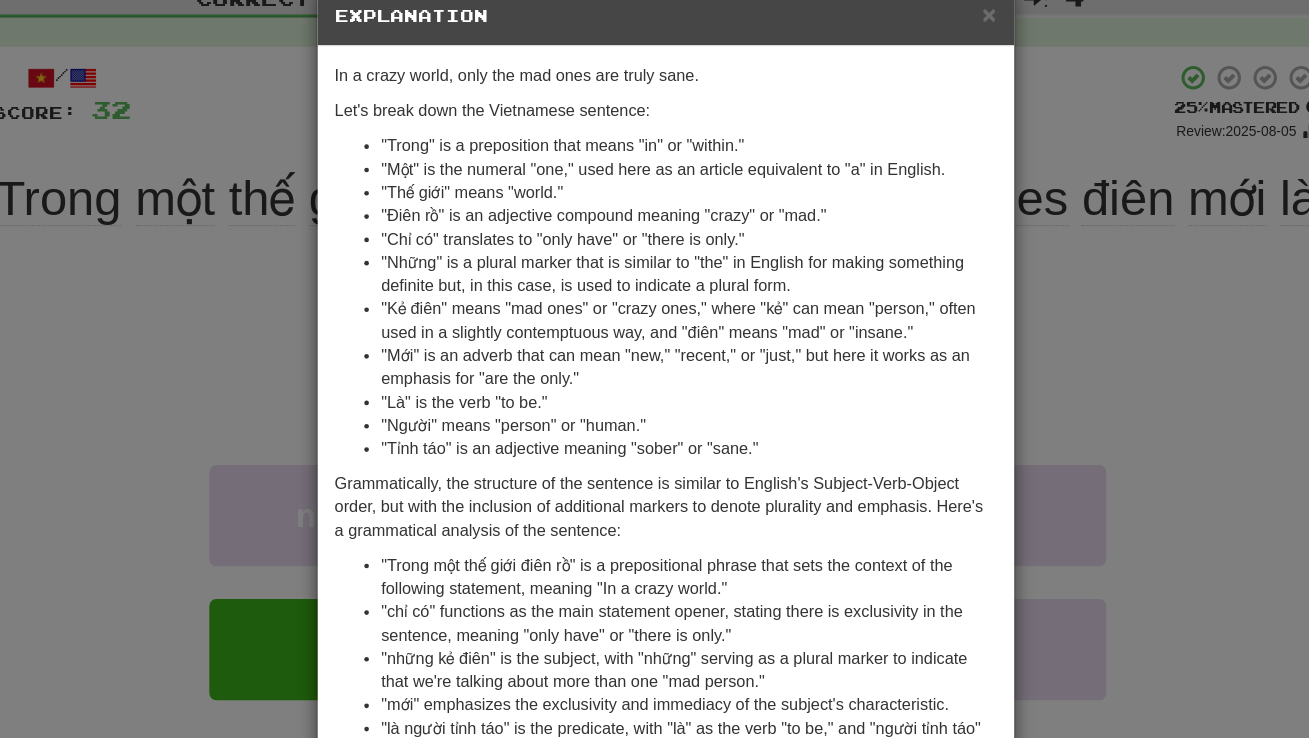 click on "In a crazy world, only the mad ones are truly sane.
Let's break down the Vietnamese sentence:
"Trong" is a preposition that means "in" or "within."
"Một" is the numeral "one," used here as an article equivalent to "a" in English.
"Thế giới" means "world."
"Điên rồ" is an adjective compound meaning "crazy" or "mad."
"Chỉ có" translates to "only have" or "there is only."
"Những" is a plural marker that is similar to "the" in English for making something definite but, in this case, is used to indicate a plural form.
"Kẻ điên" means "mad ones" or "crazy ones," where "kẻ" can mean "person," often used in a slightly contemptuous way, and "điên" means "mad" or "insane."
"Mới" is an adverb that can mean "new," "recent," or "just," but here it works as an emphasis for "are the only."" at bounding box center (654, 369) 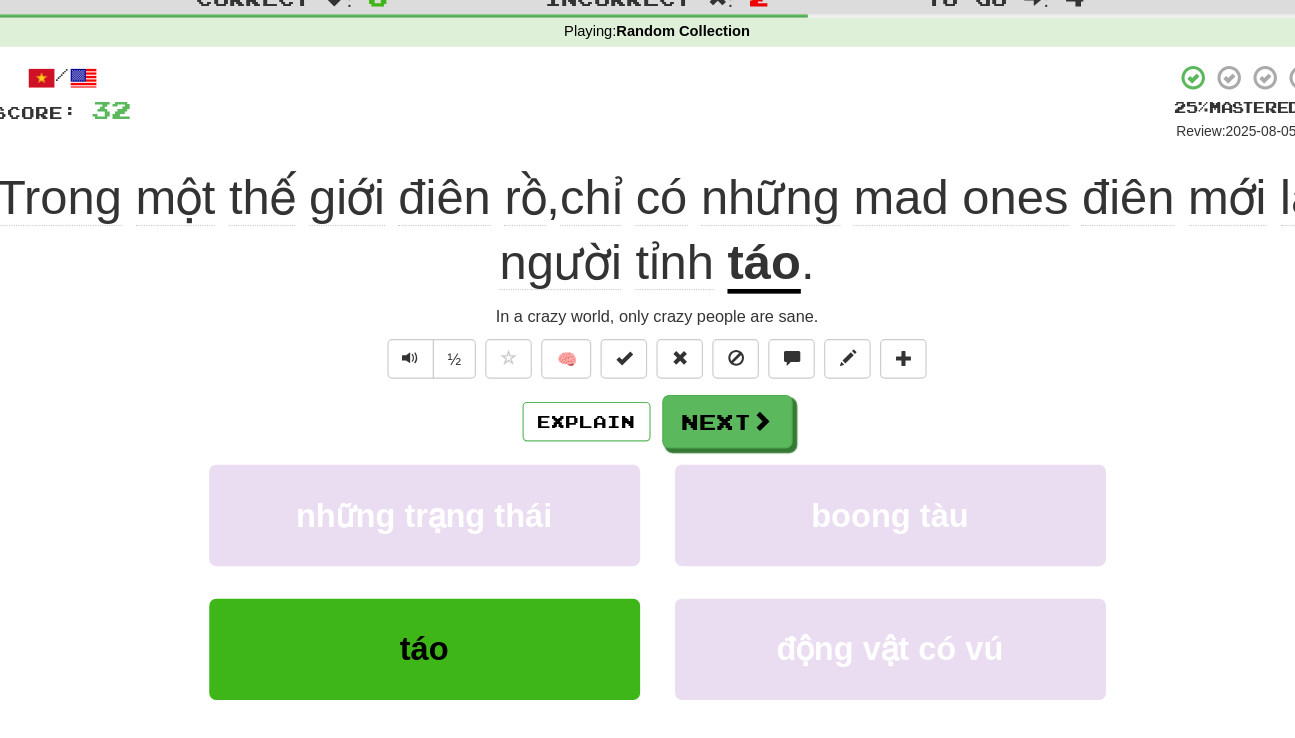 click on "điên" 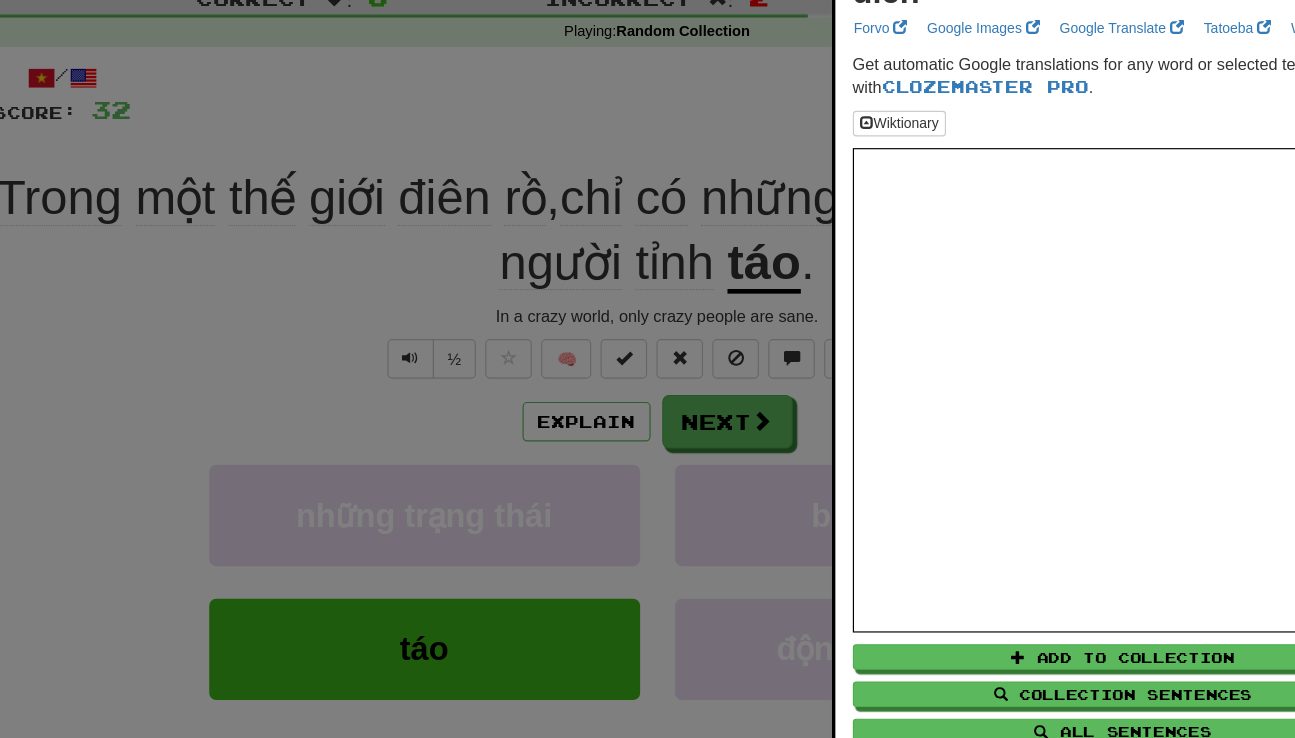 click at bounding box center [647, 369] 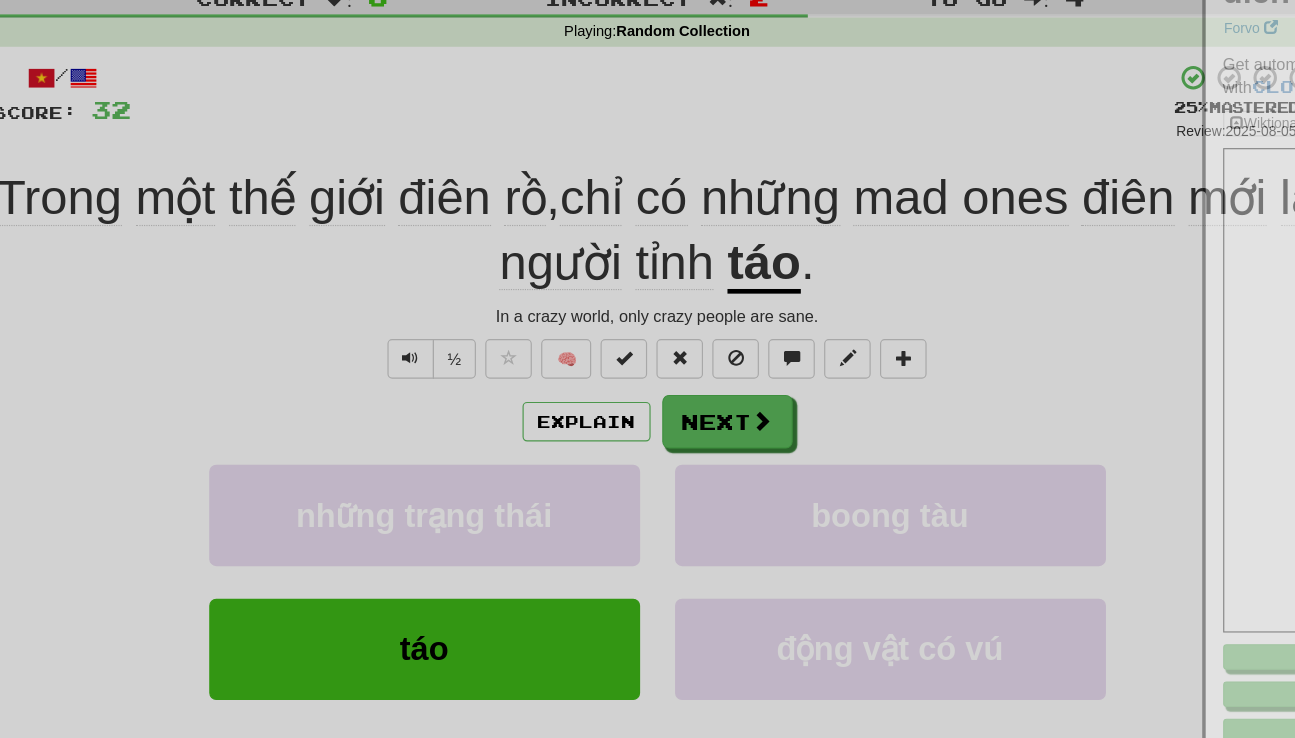 click on "rồ" 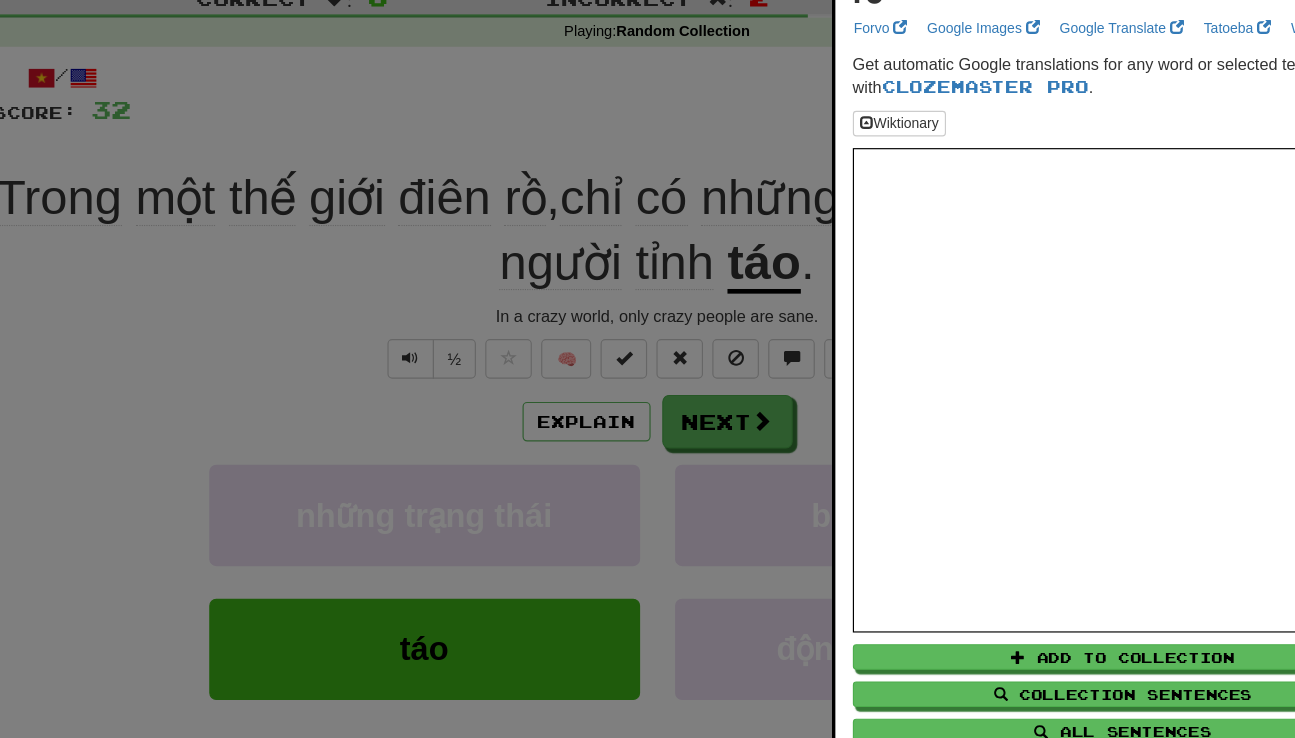 click at bounding box center [647, 369] 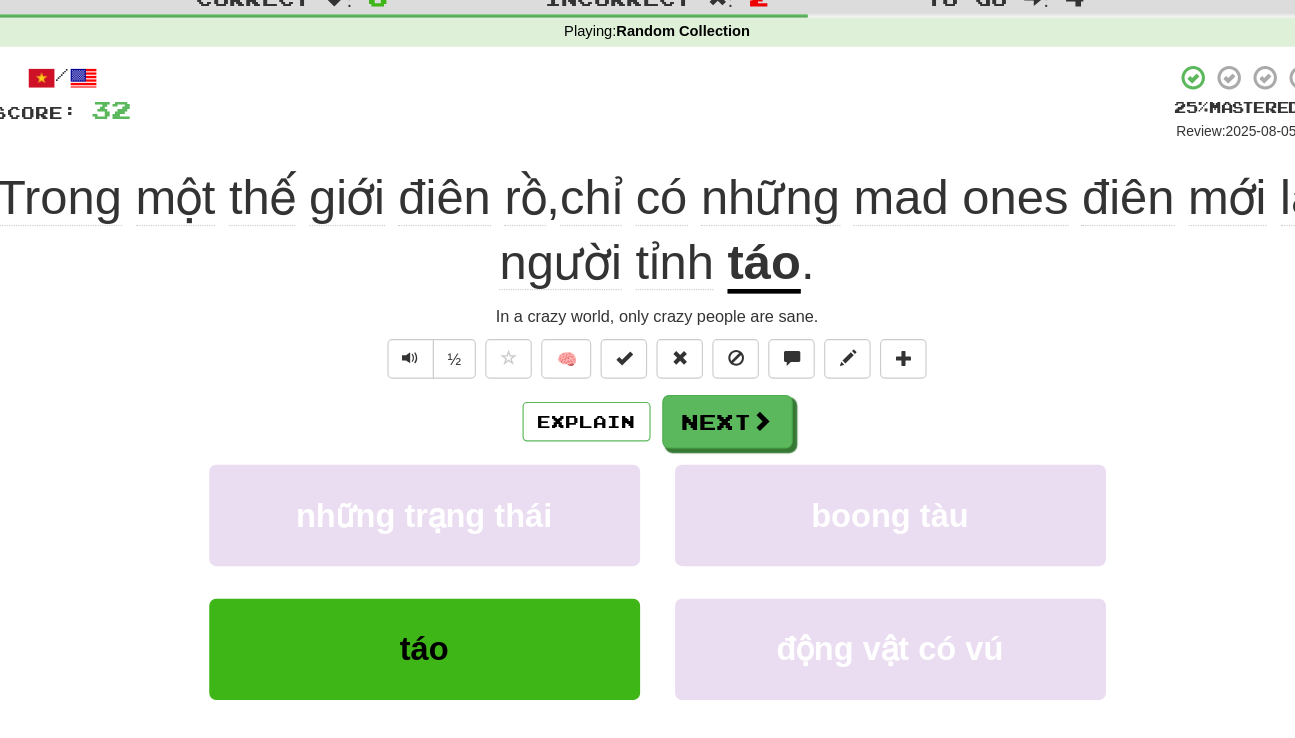 click on "mới" 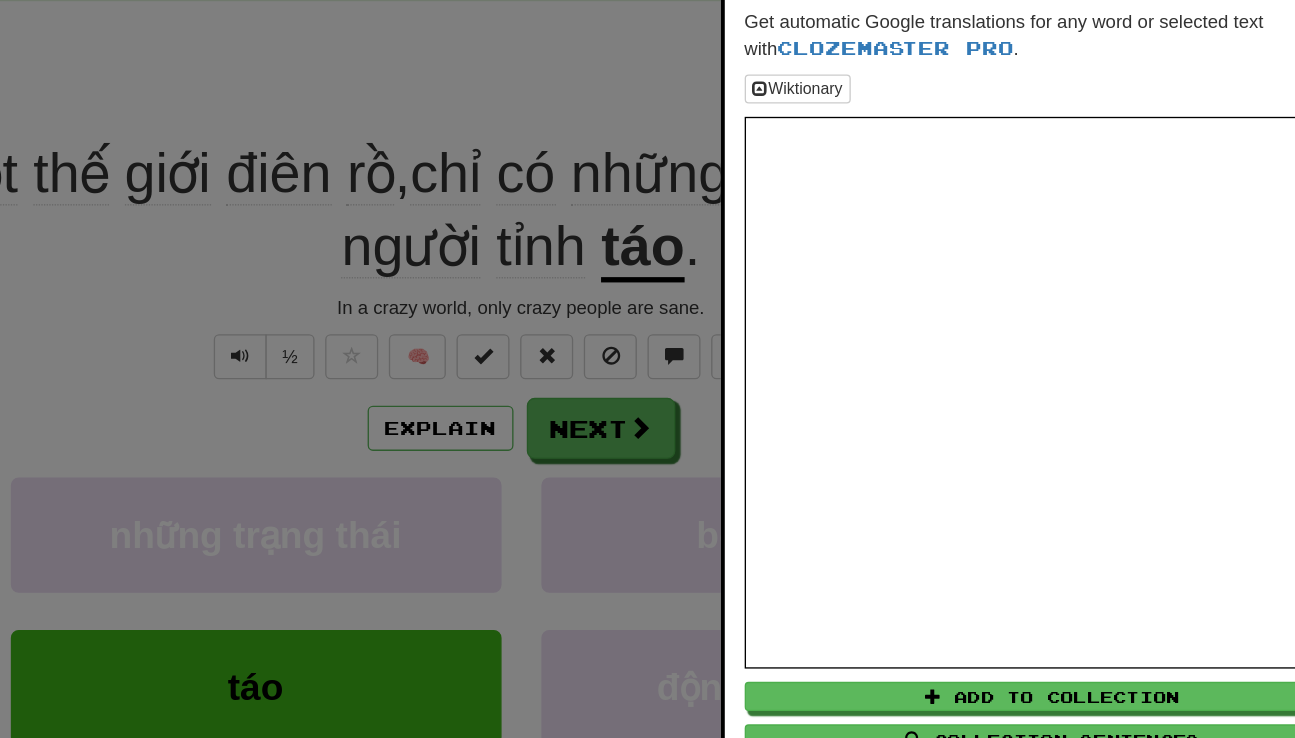 scroll, scrollTop: 26, scrollLeft: 0, axis: vertical 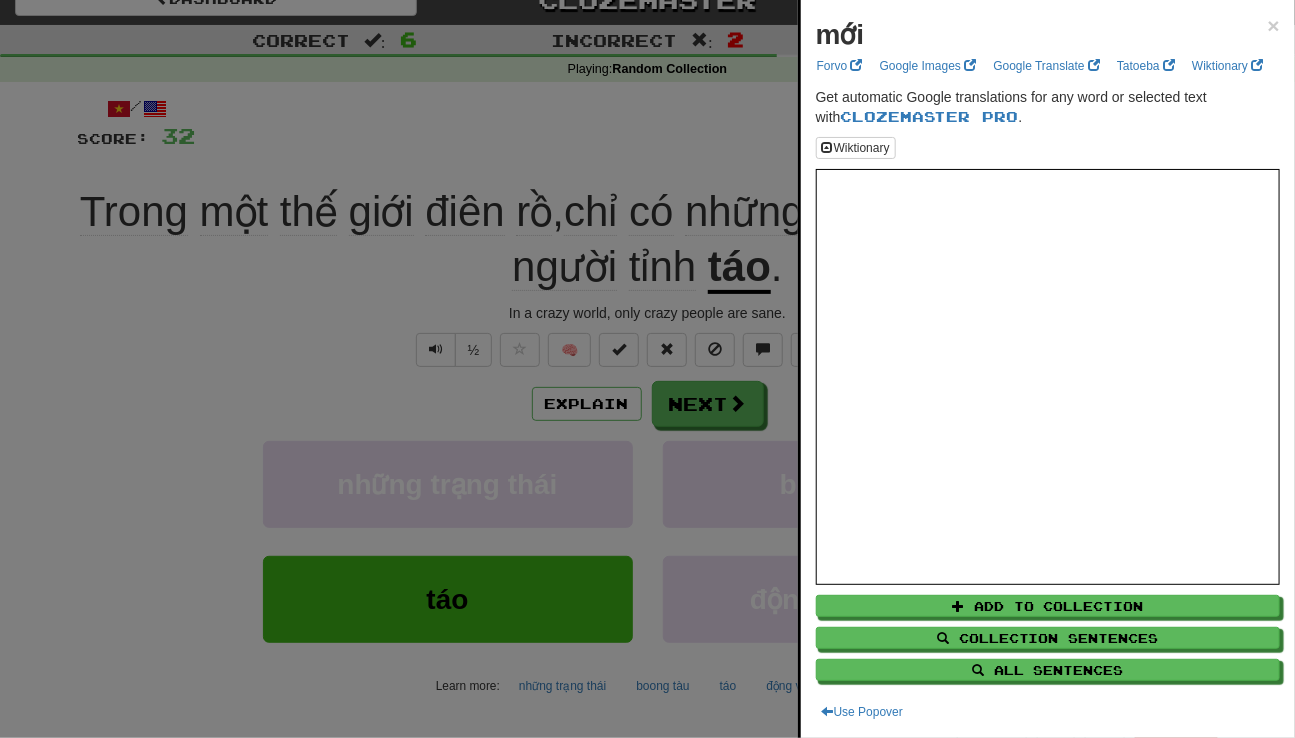 click at bounding box center (647, 369) 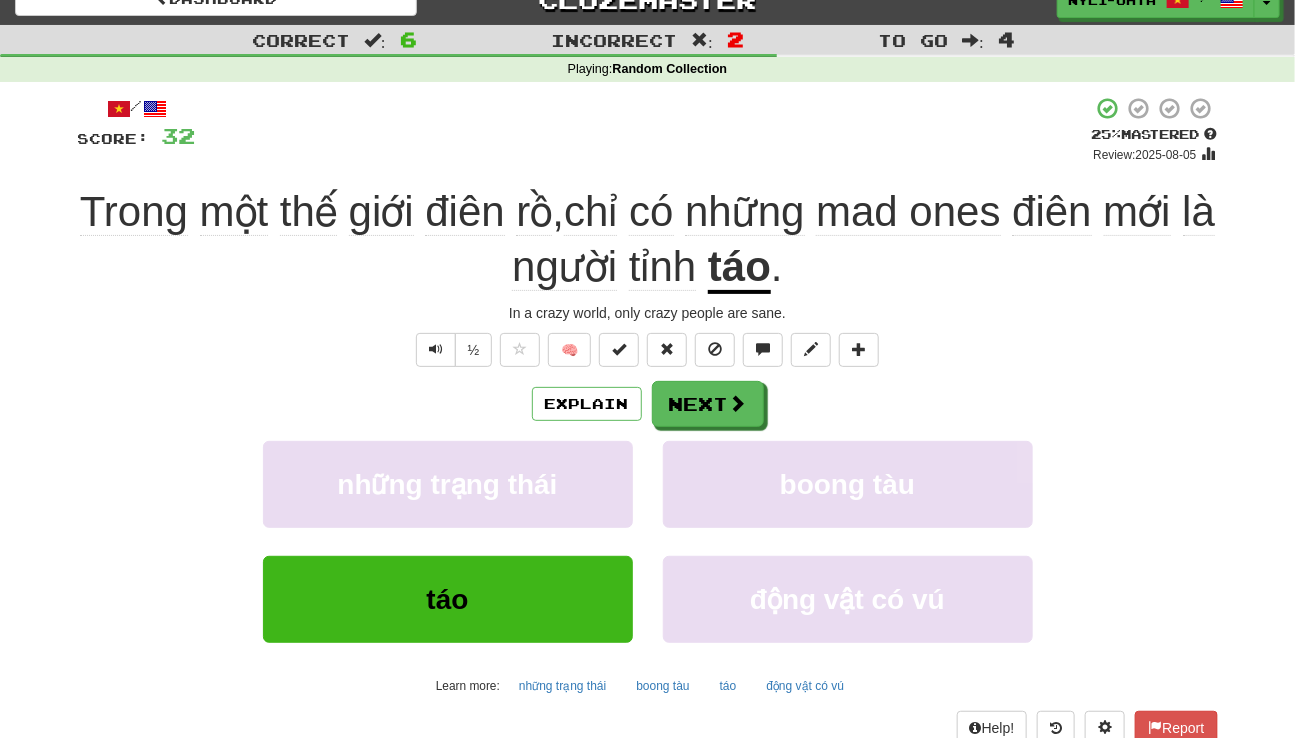 click on "tỉnh" 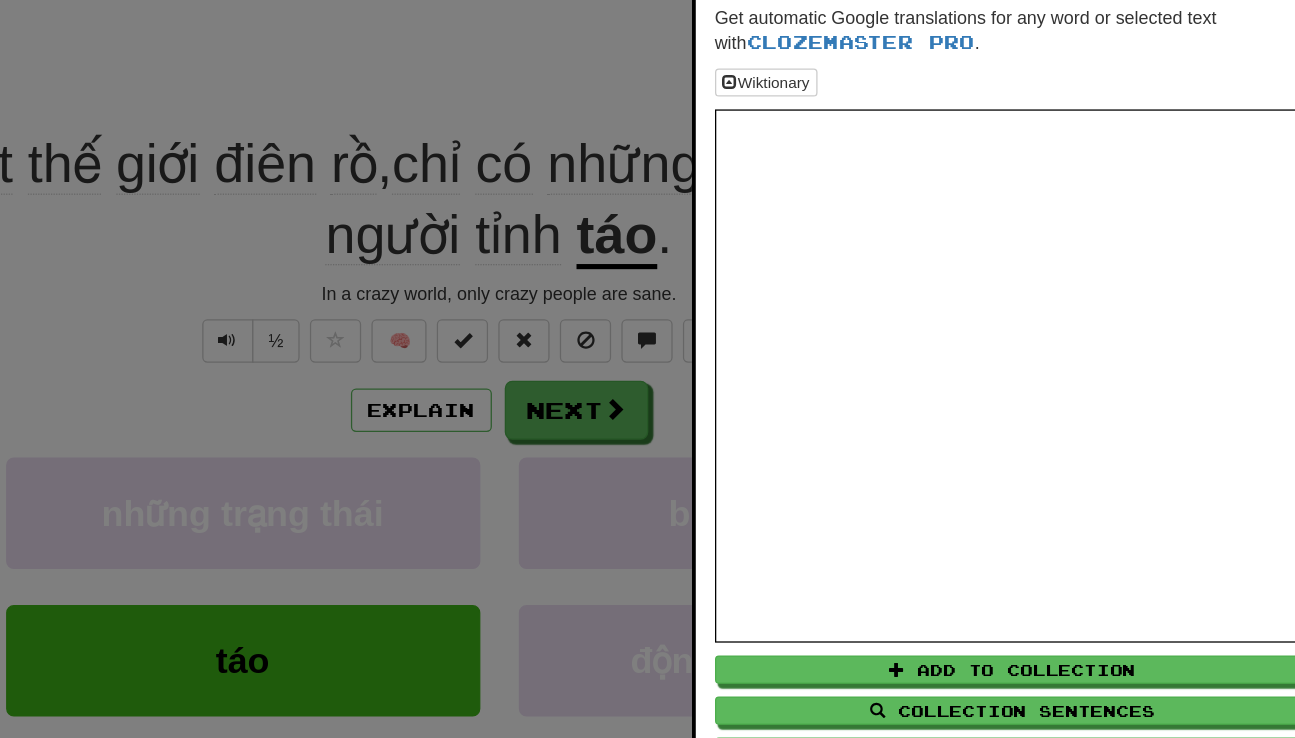 scroll, scrollTop: 26, scrollLeft: 0, axis: vertical 